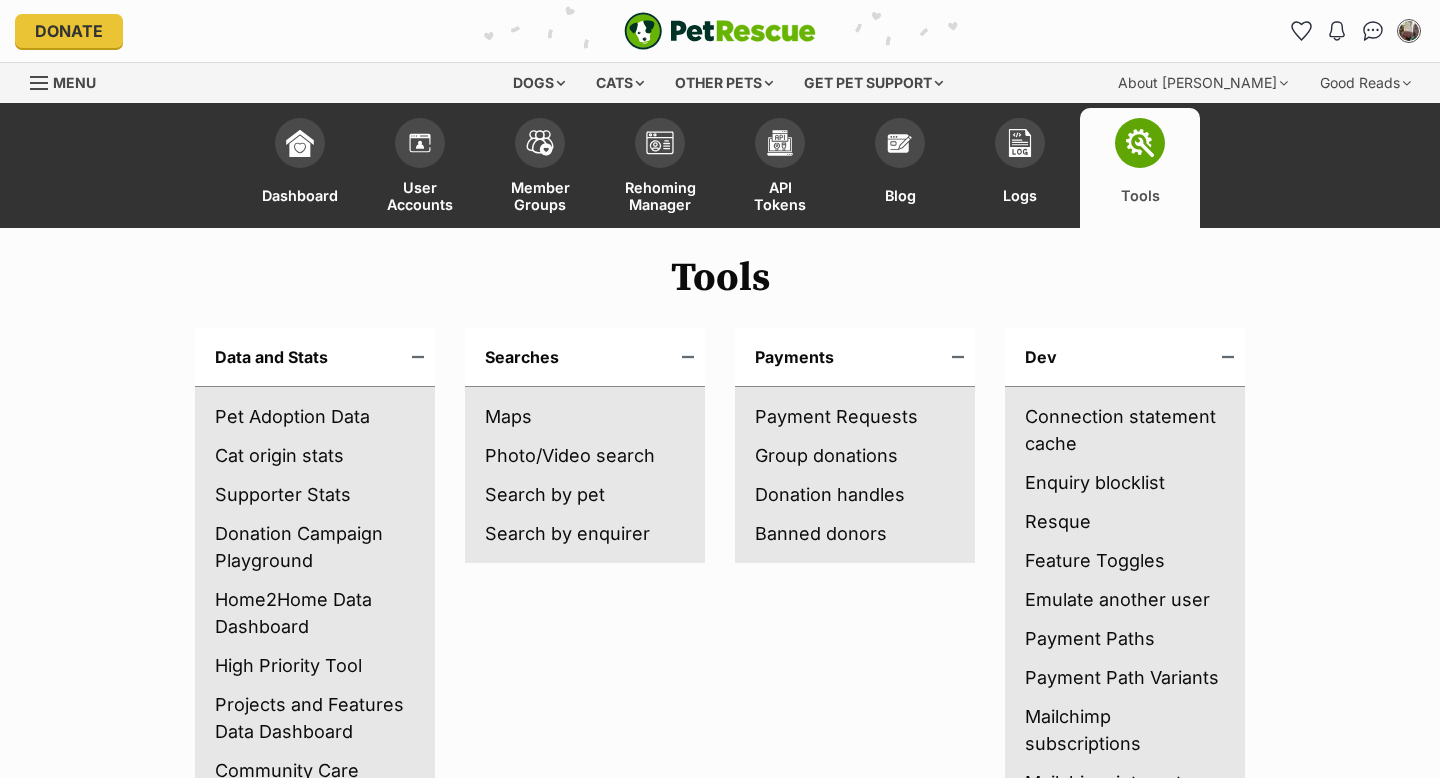 scroll, scrollTop: 0, scrollLeft: 0, axis: both 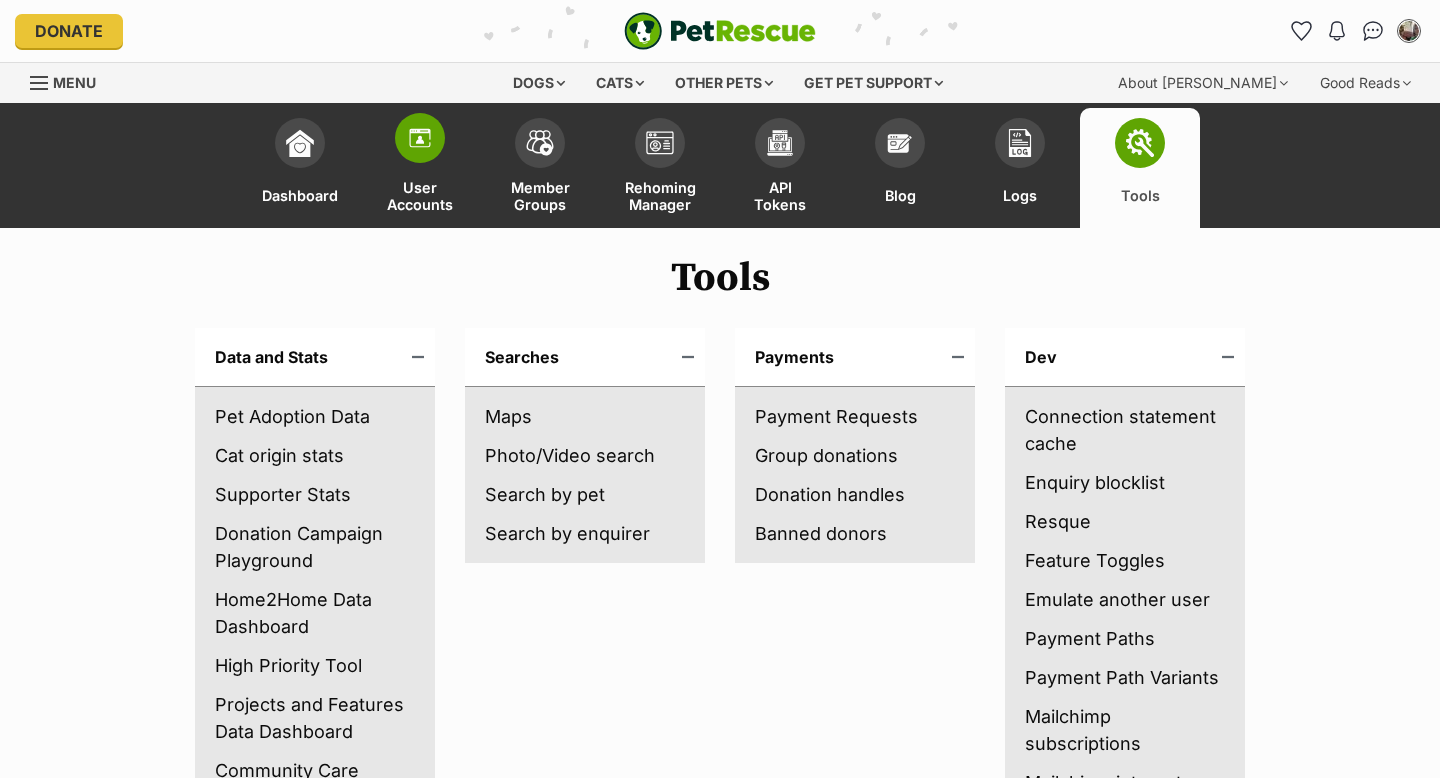 click on "User Accounts" at bounding box center [420, 168] 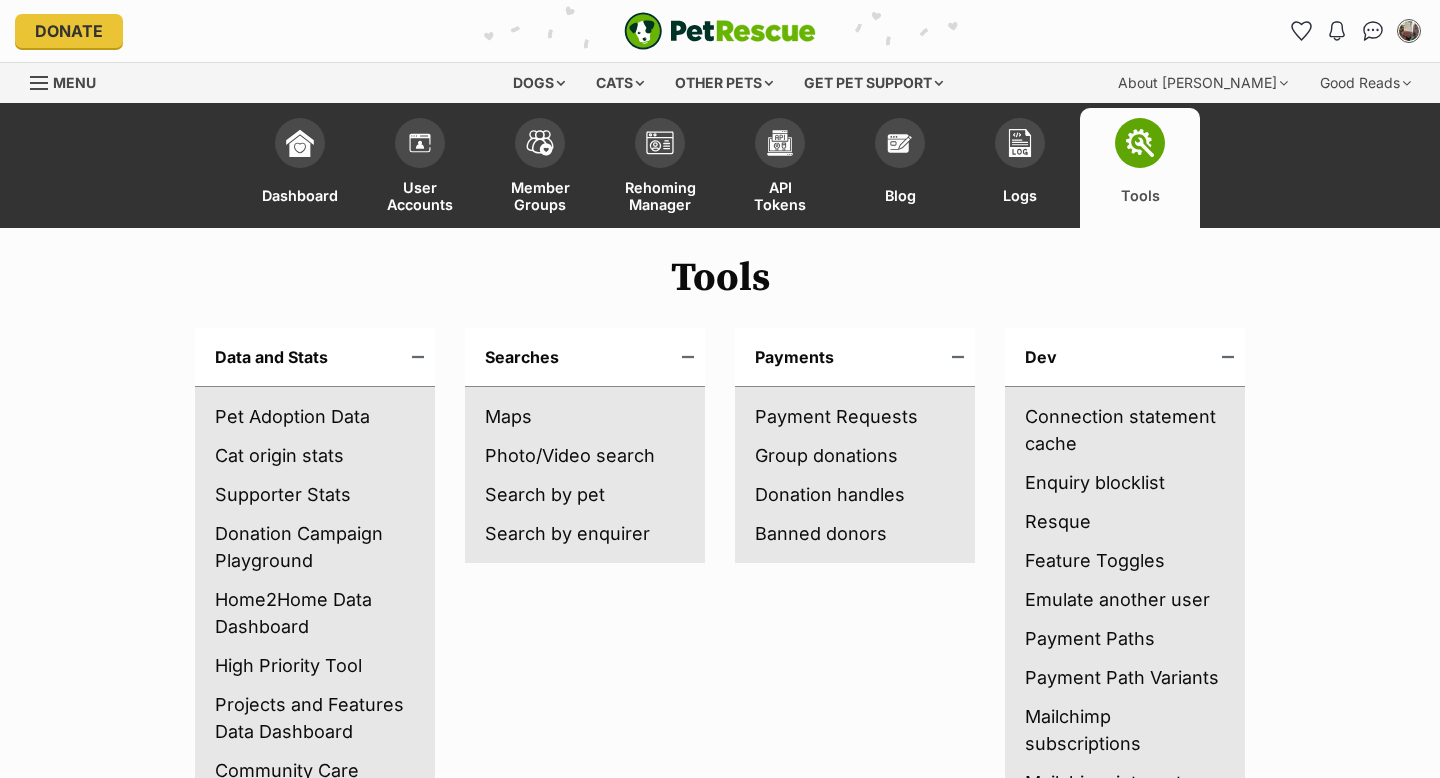 scroll, scrollTop: 0, scrollLeft: 0, axis: both 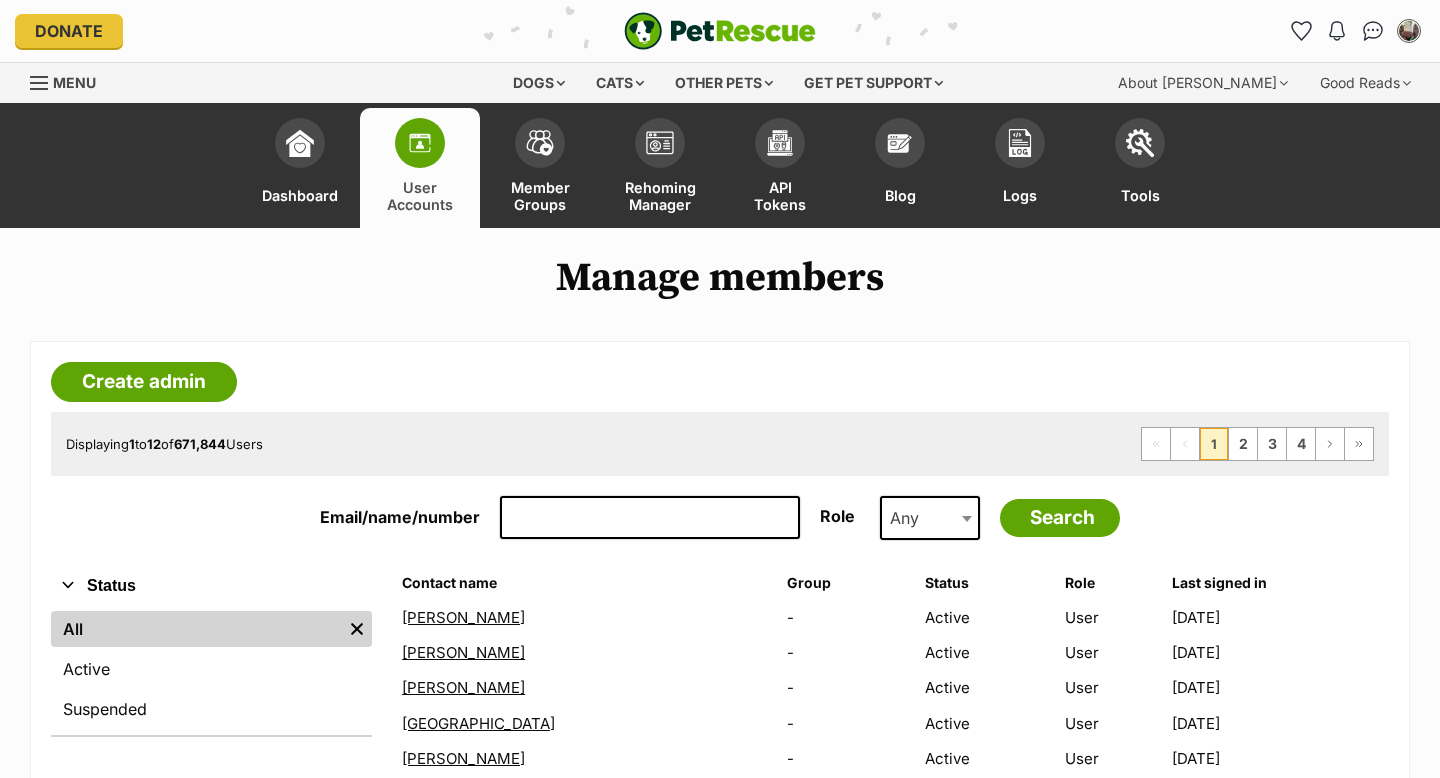 click on "Email/name/number" at bounding box center (650, 518) 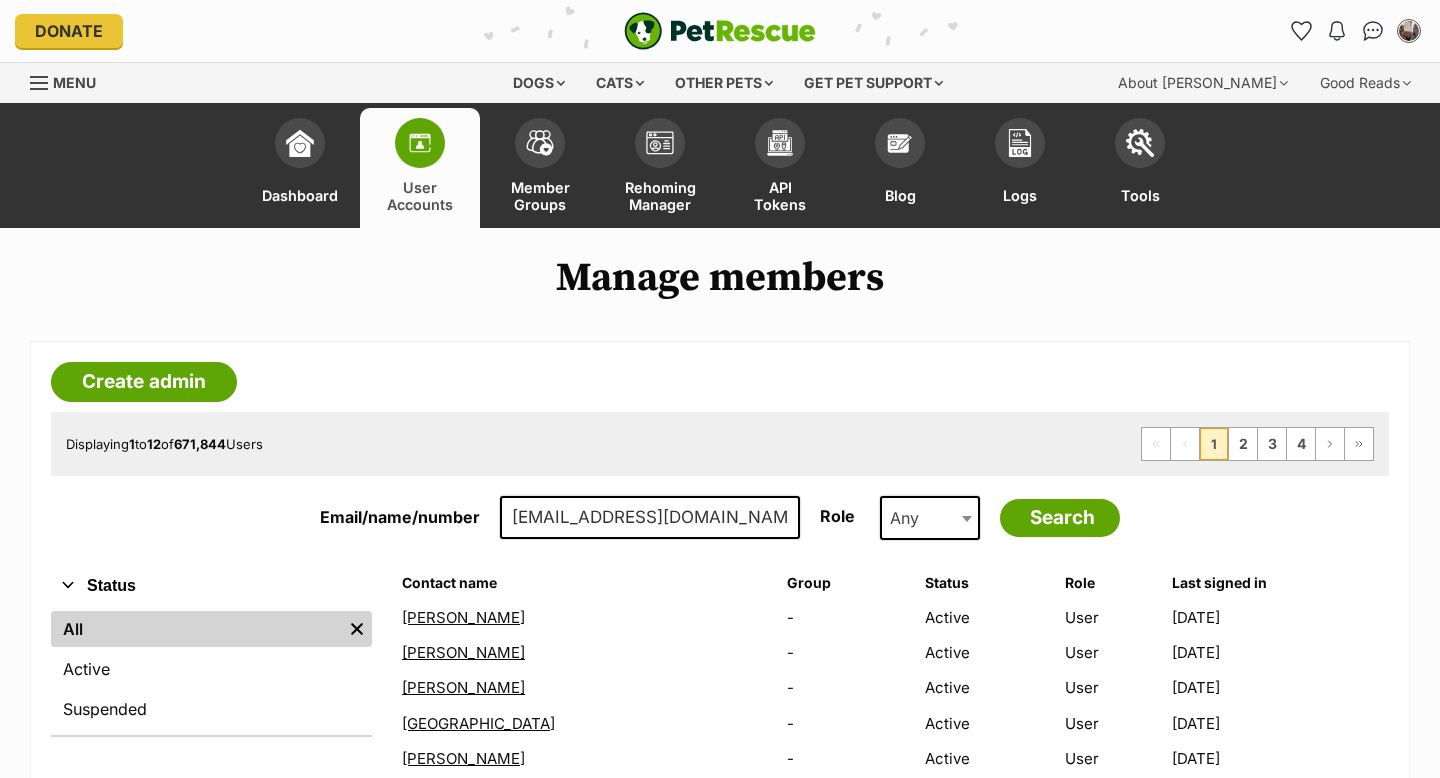 type on "wendyg0407@gmail.com" 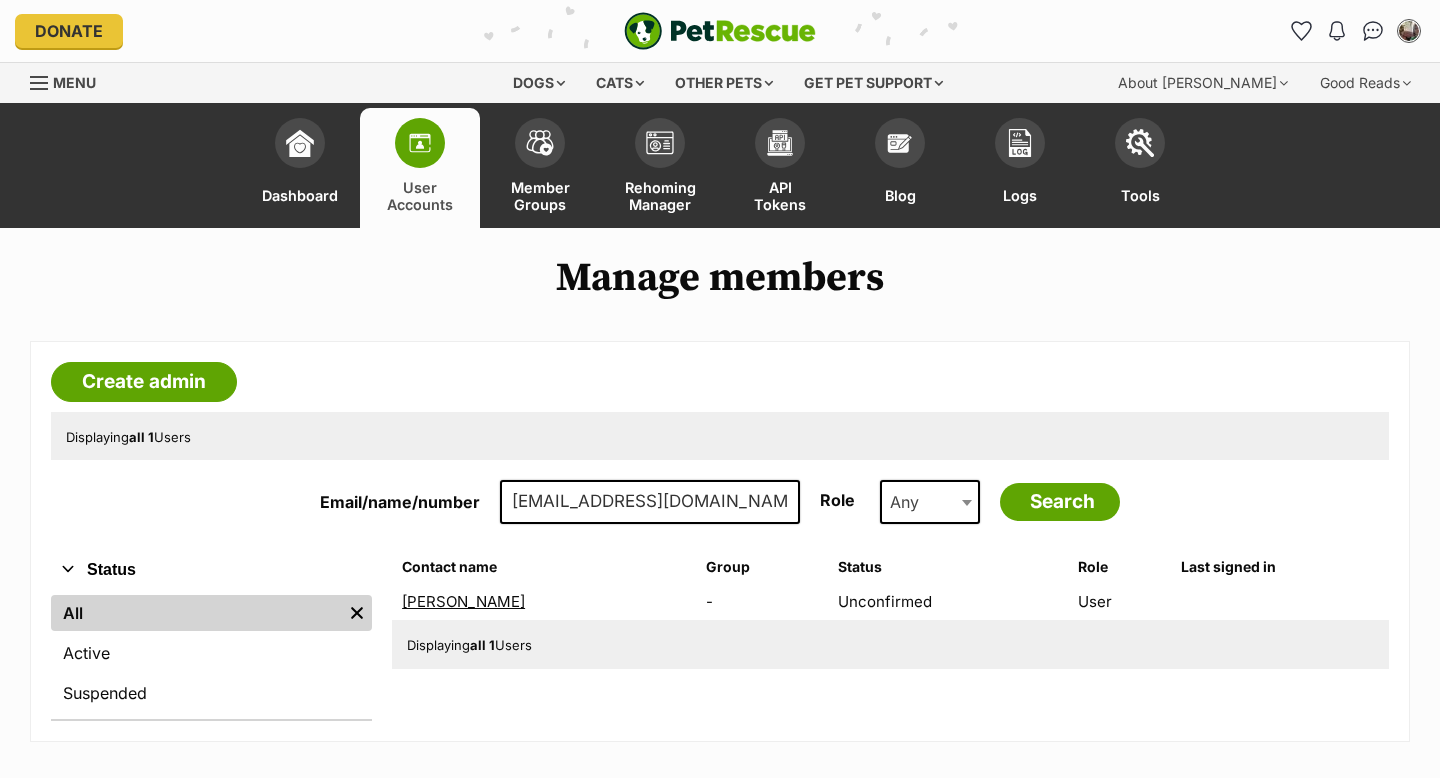 scroll, scrollTop: 0, scrollLeft: 0, axis: both 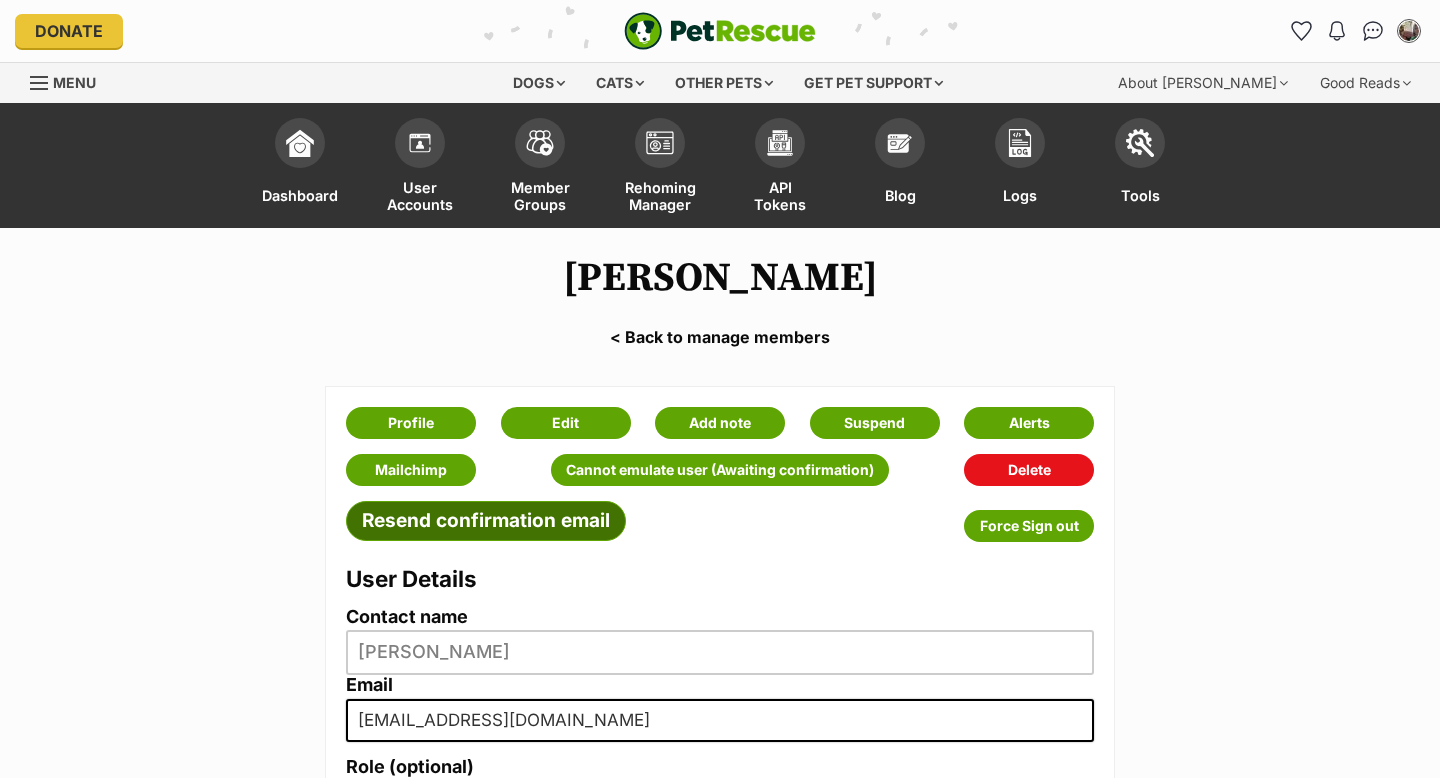 click on "Resend confirmation email" at bounding box center [486, 521] 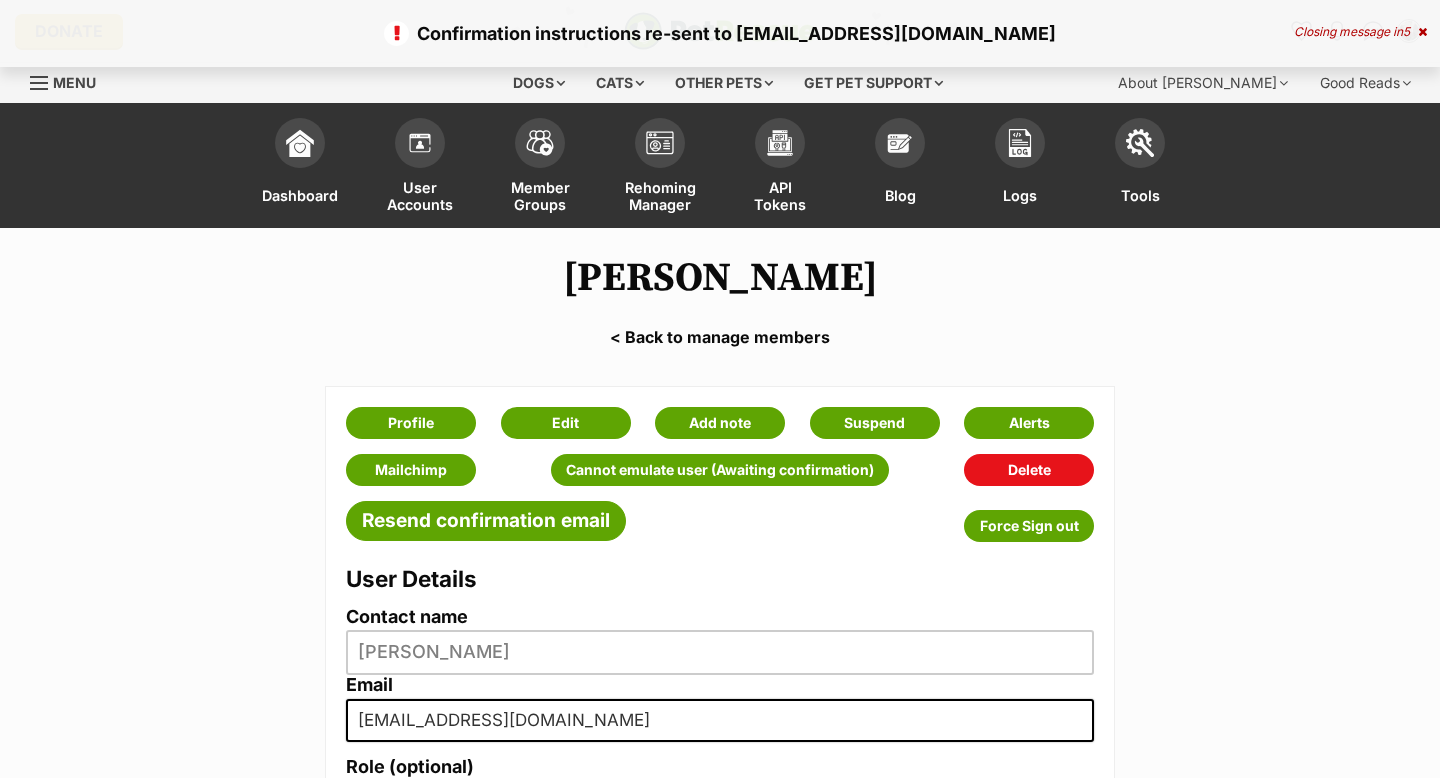 scroll, scrollTop: 0, scrollLeft: 0, axis: both 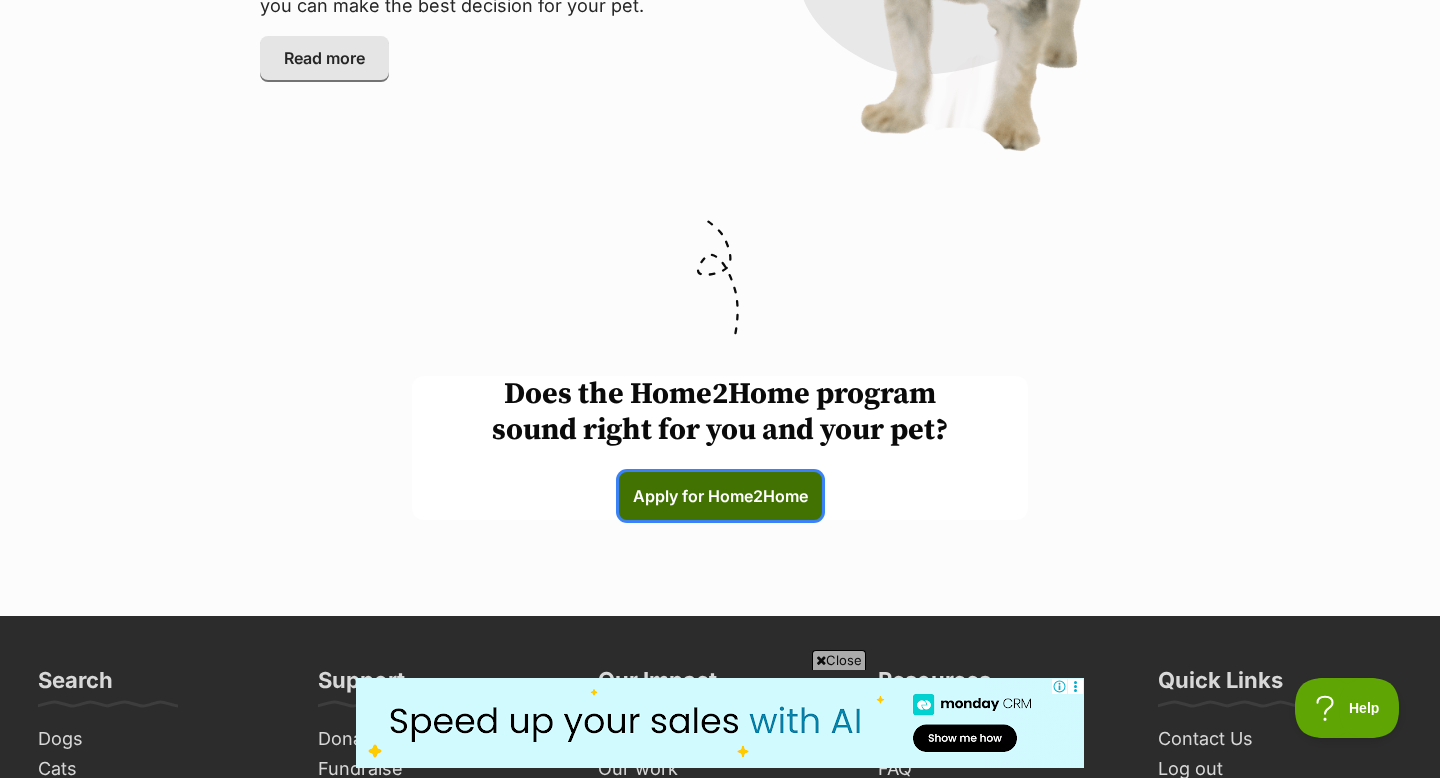 click on "Apply for Home2Home
(links to an external website)" at bounding box center [720, 496] 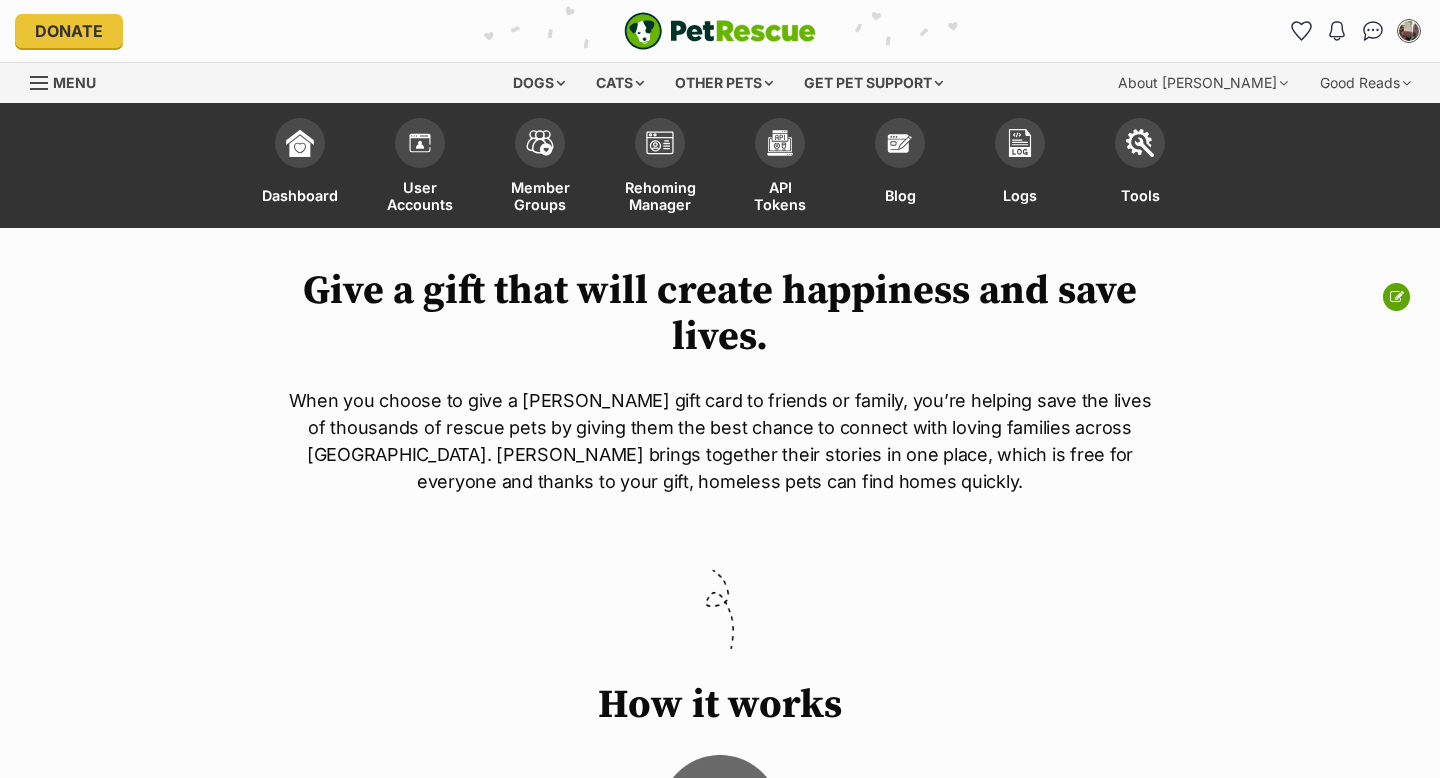 scroll, scrollTop: 0, scrollLeft: 0, axis: both 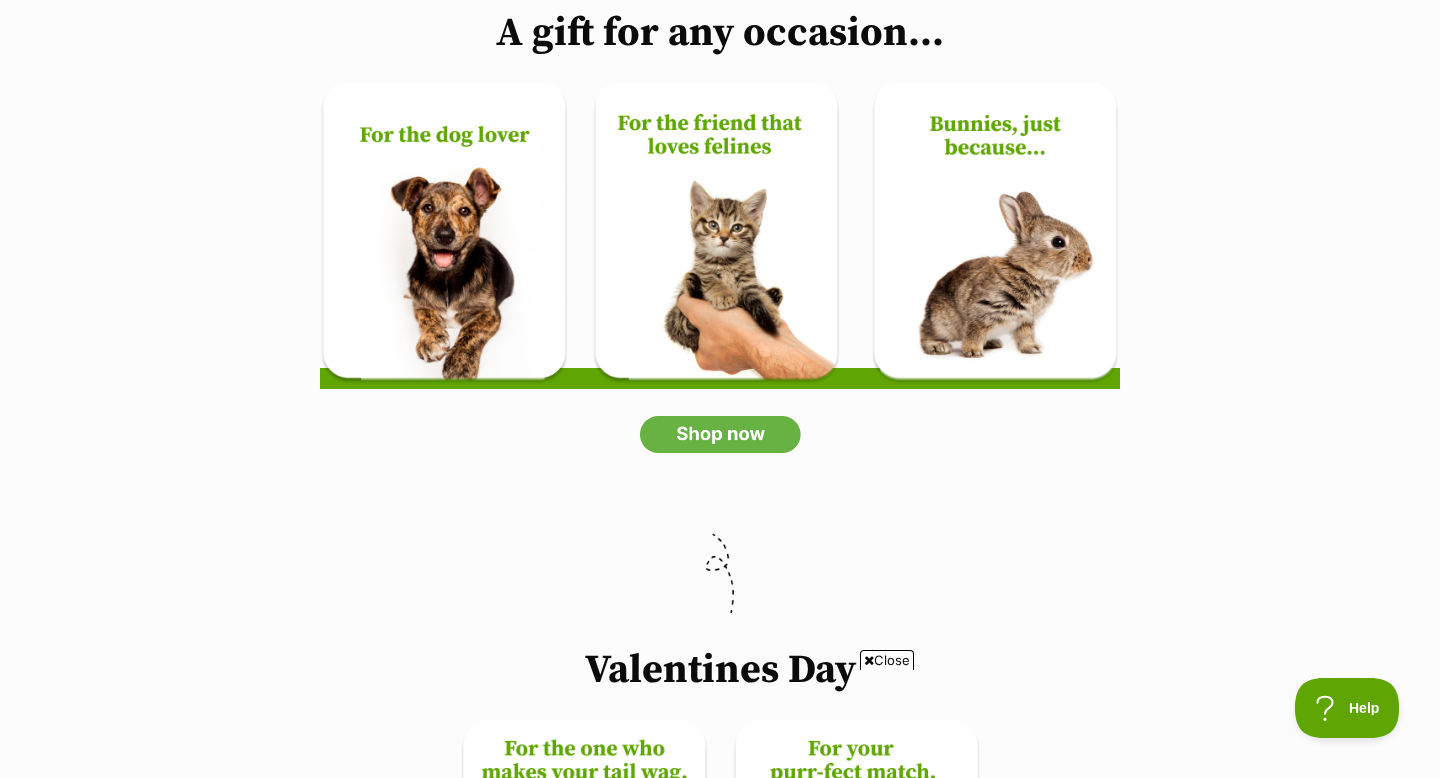 click at bounding box center (720, 233) 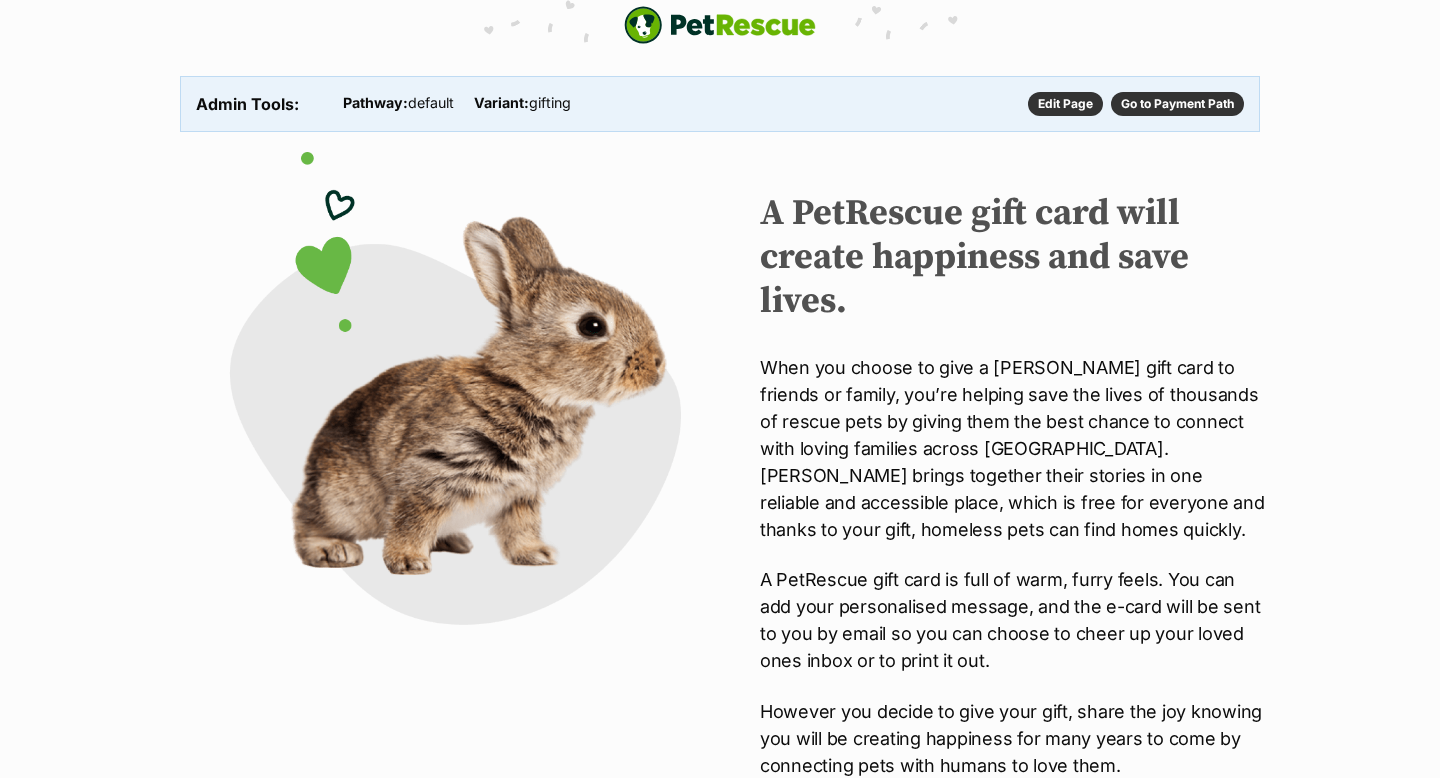 scroll, scrollTop: 40, scrollLeft: 0, axis: vertical 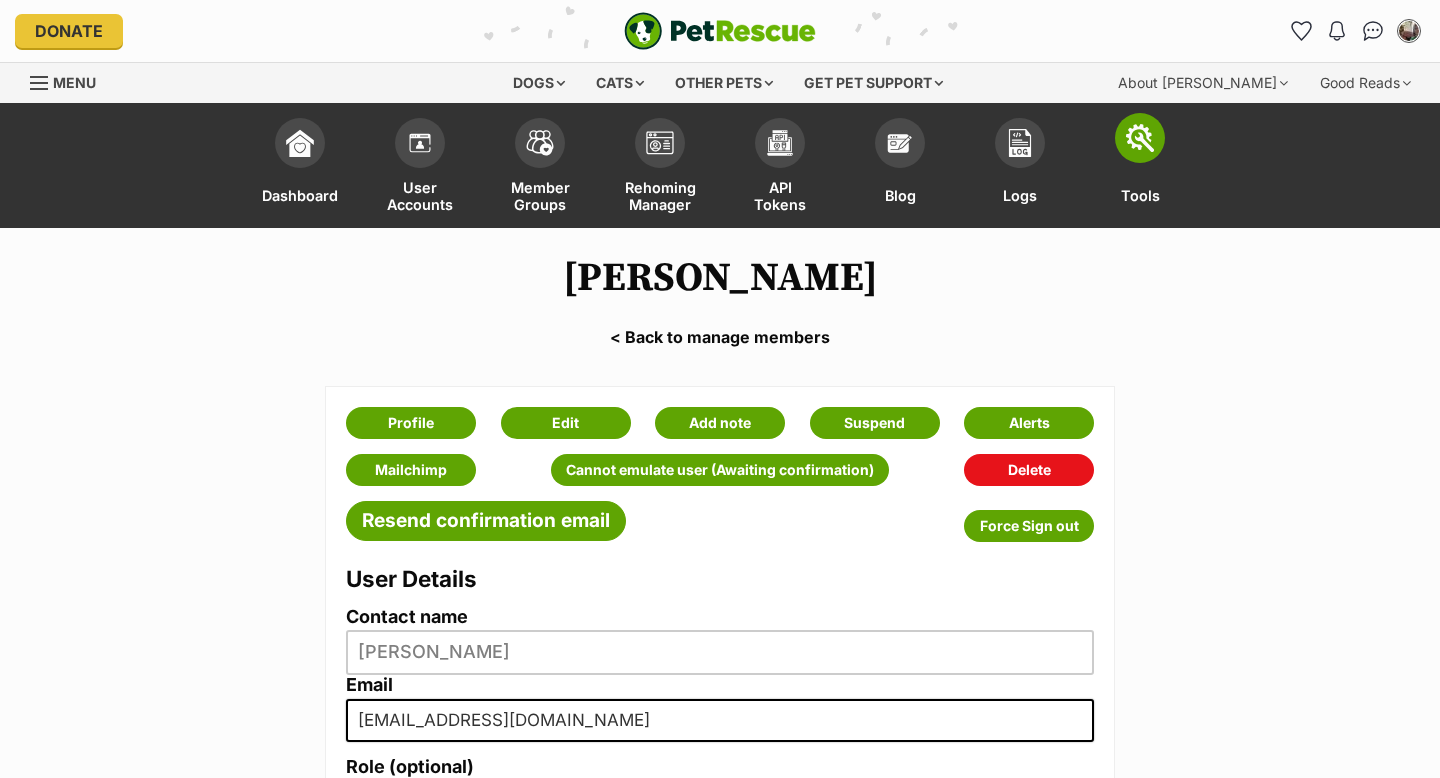 click at bounding box center [1140, 138] 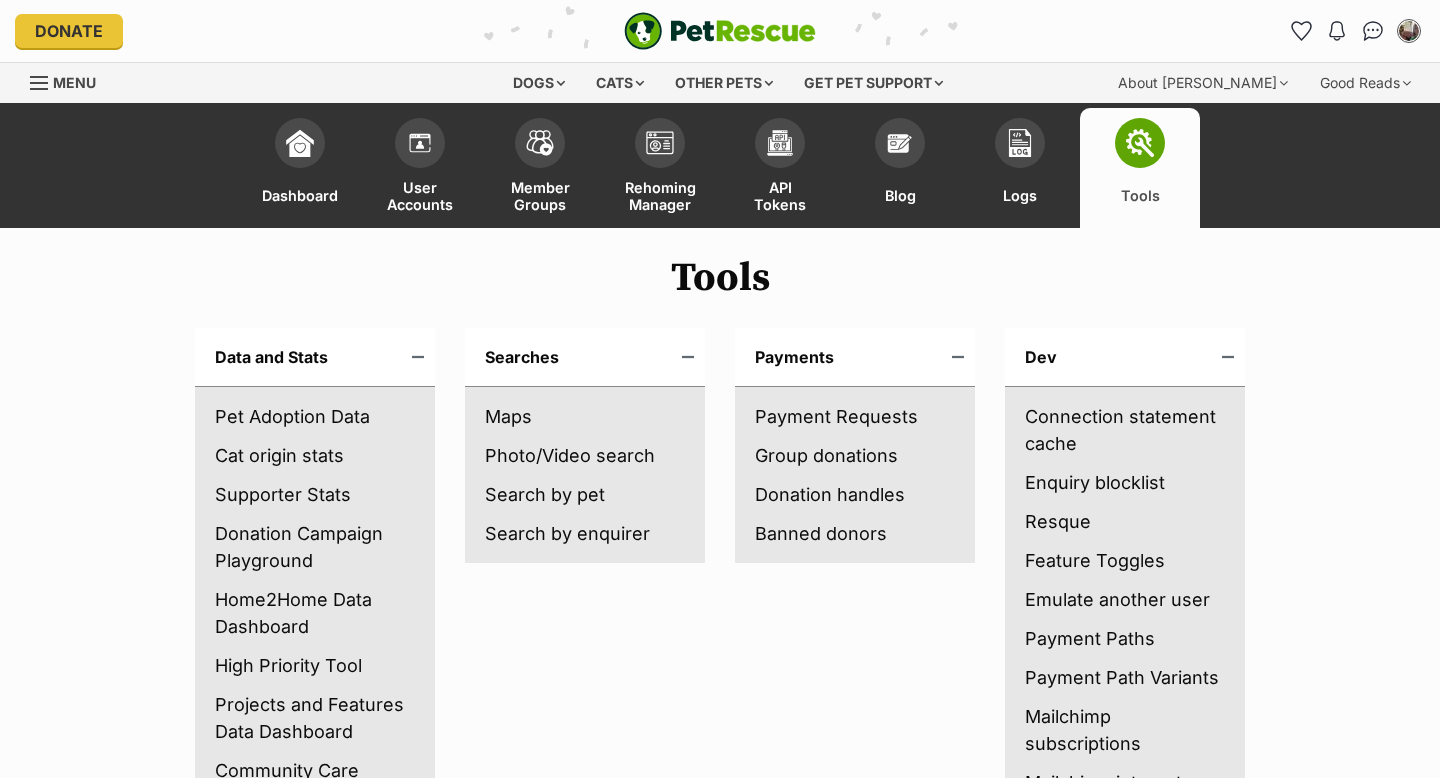 scroll, scrollTop: 0, scrollLeft: 0, axis: both 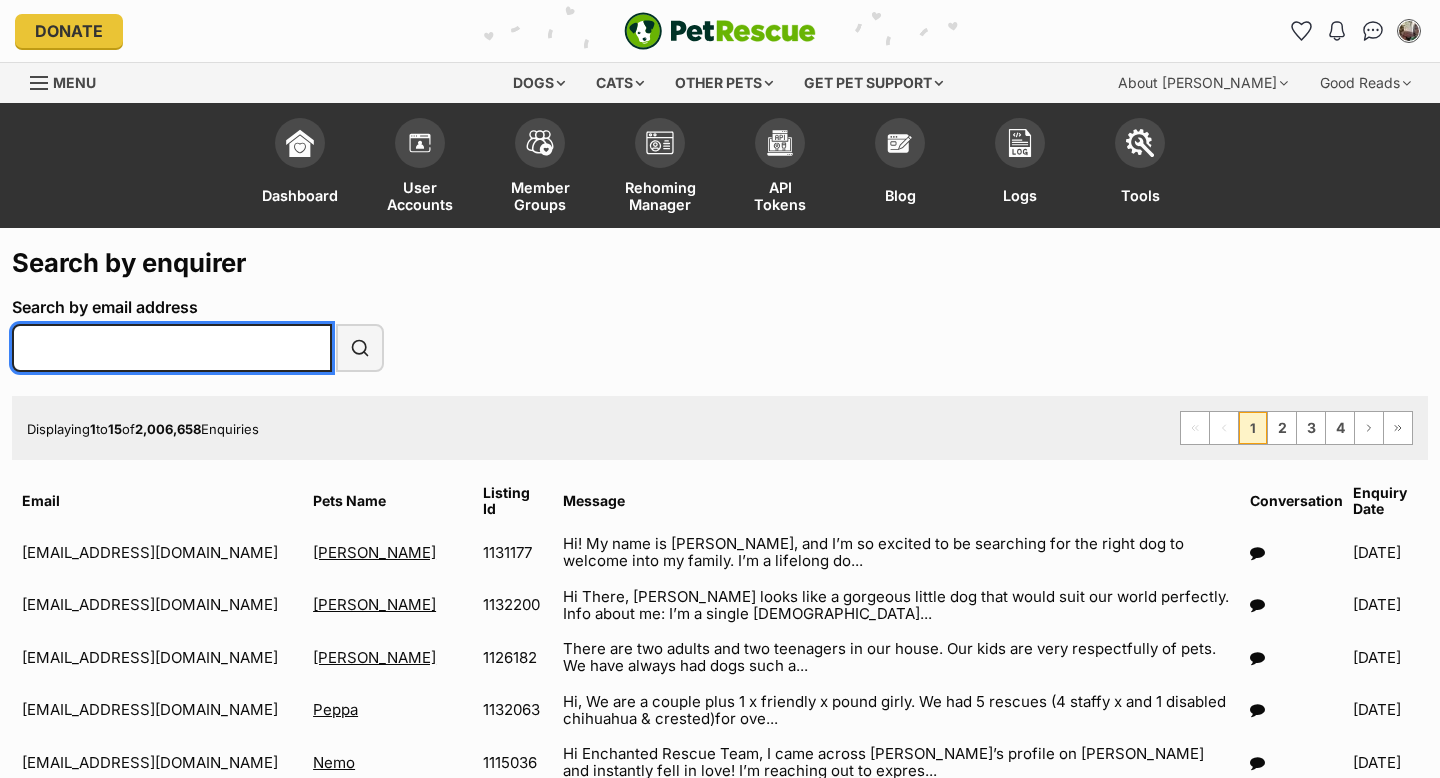 click on "Search by email address" at bounding box center (172, 348) 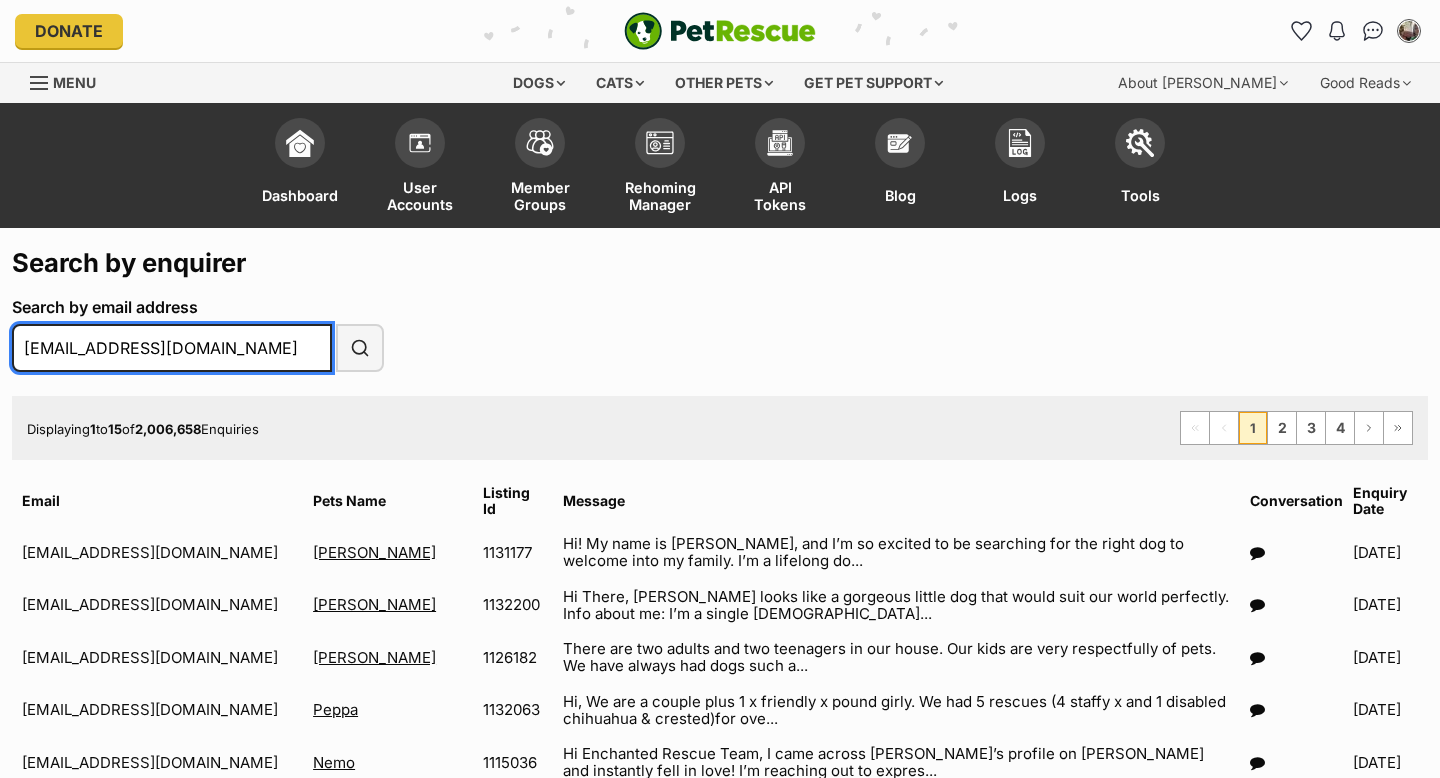 type on "[EMAIL_ADDRESS][DOMAIN_NAME]" 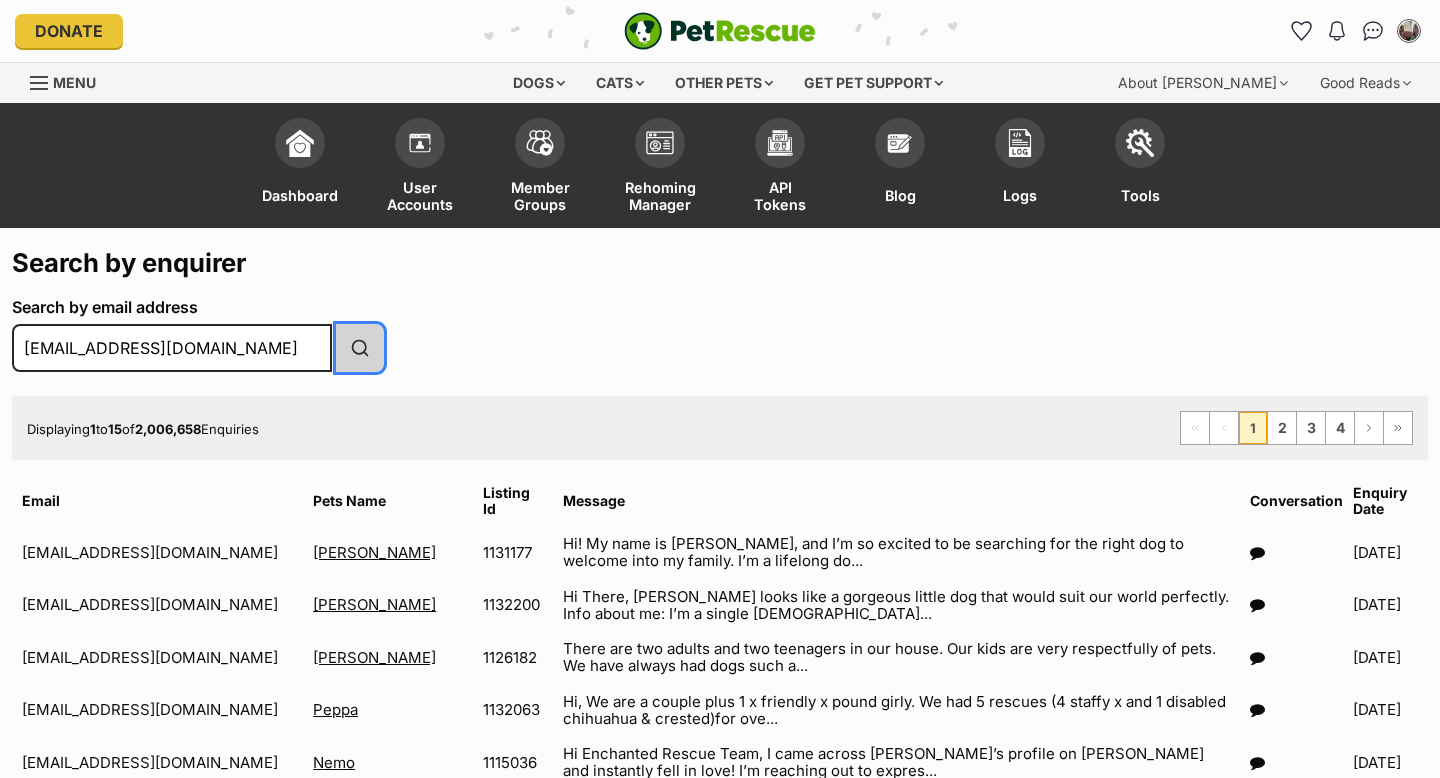 click on "Search" at bounding box center (360, 348) 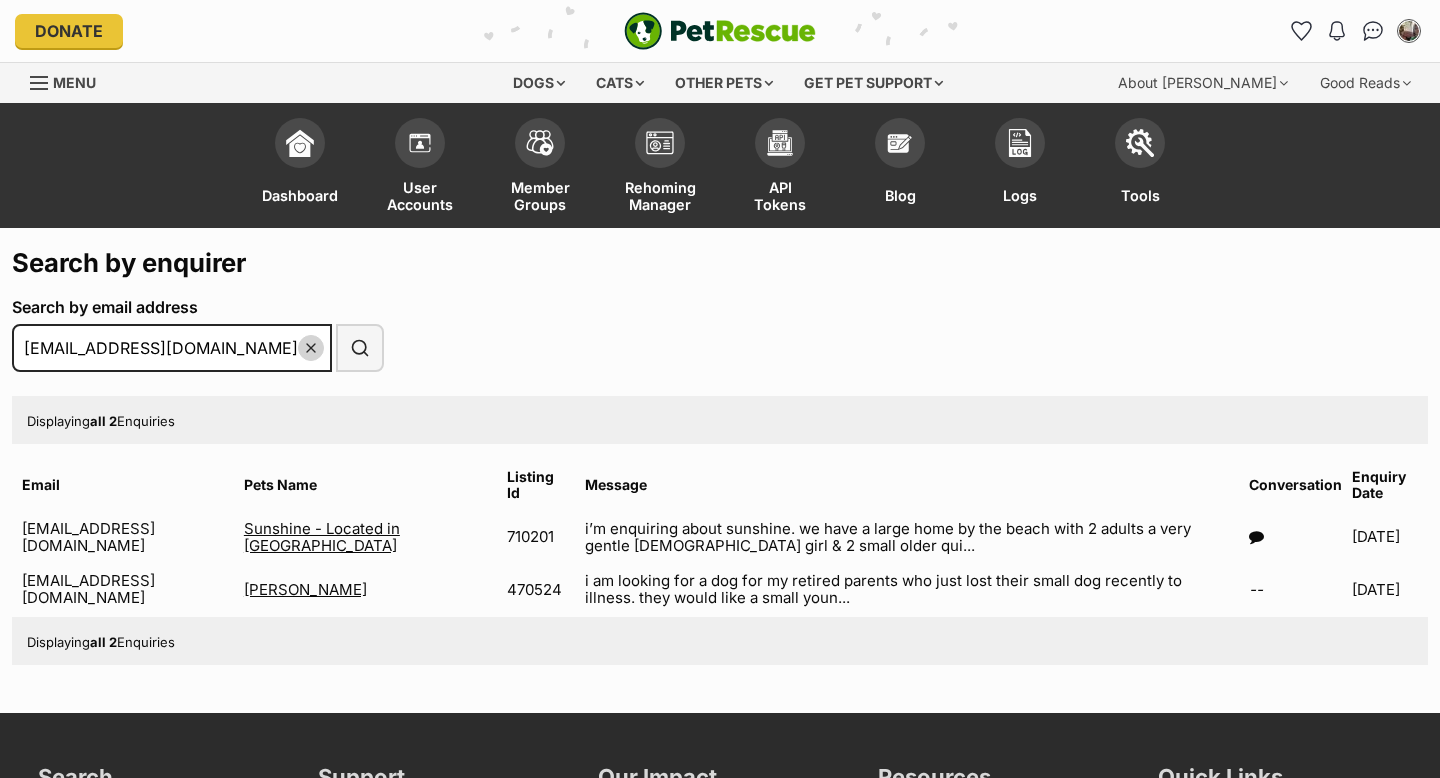 scroll, scrollTop: 0, scrollLeft: 0, axis: both 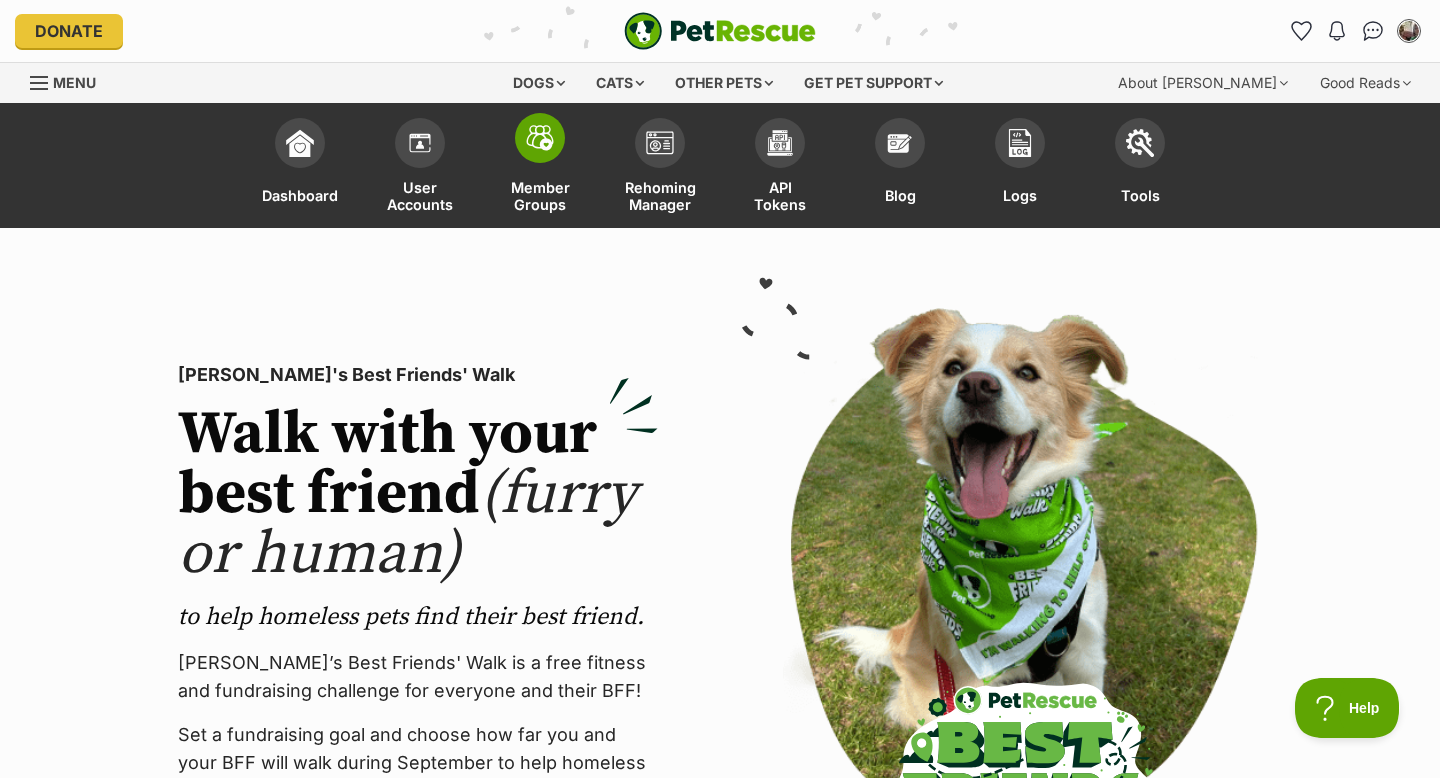 click at bounding box center [540, 138] 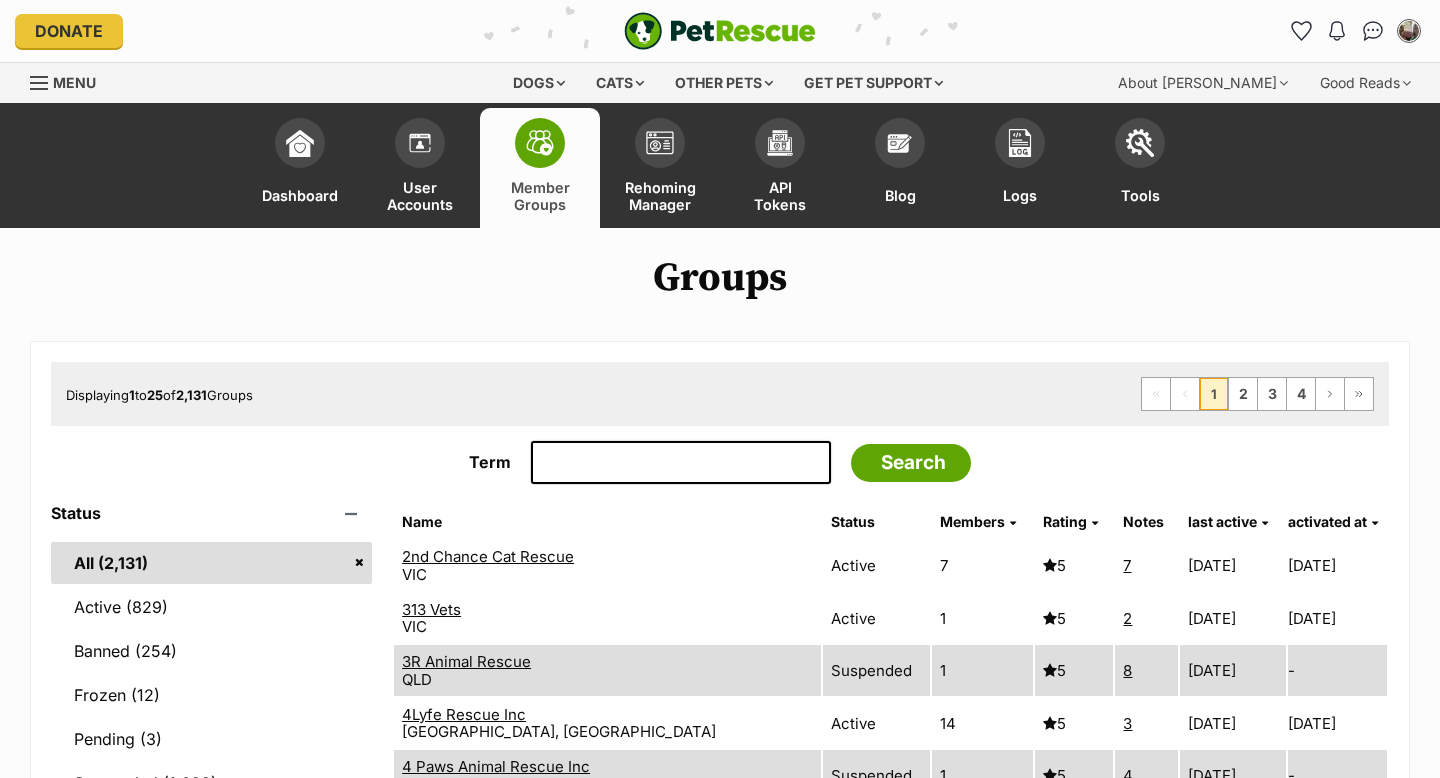 scroll, scrollTop: 0, scrollLeft: 0, axis: both 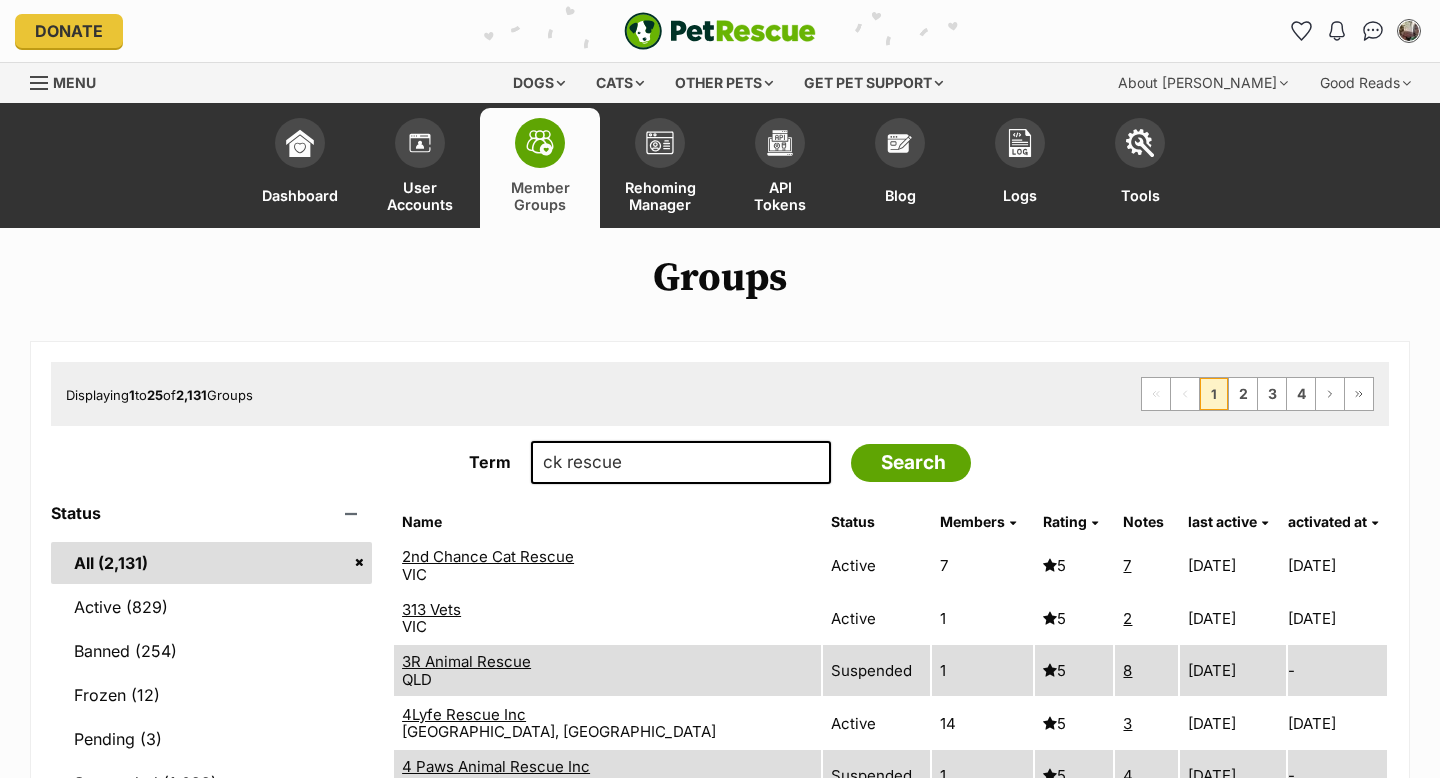 type on "ck rescue" 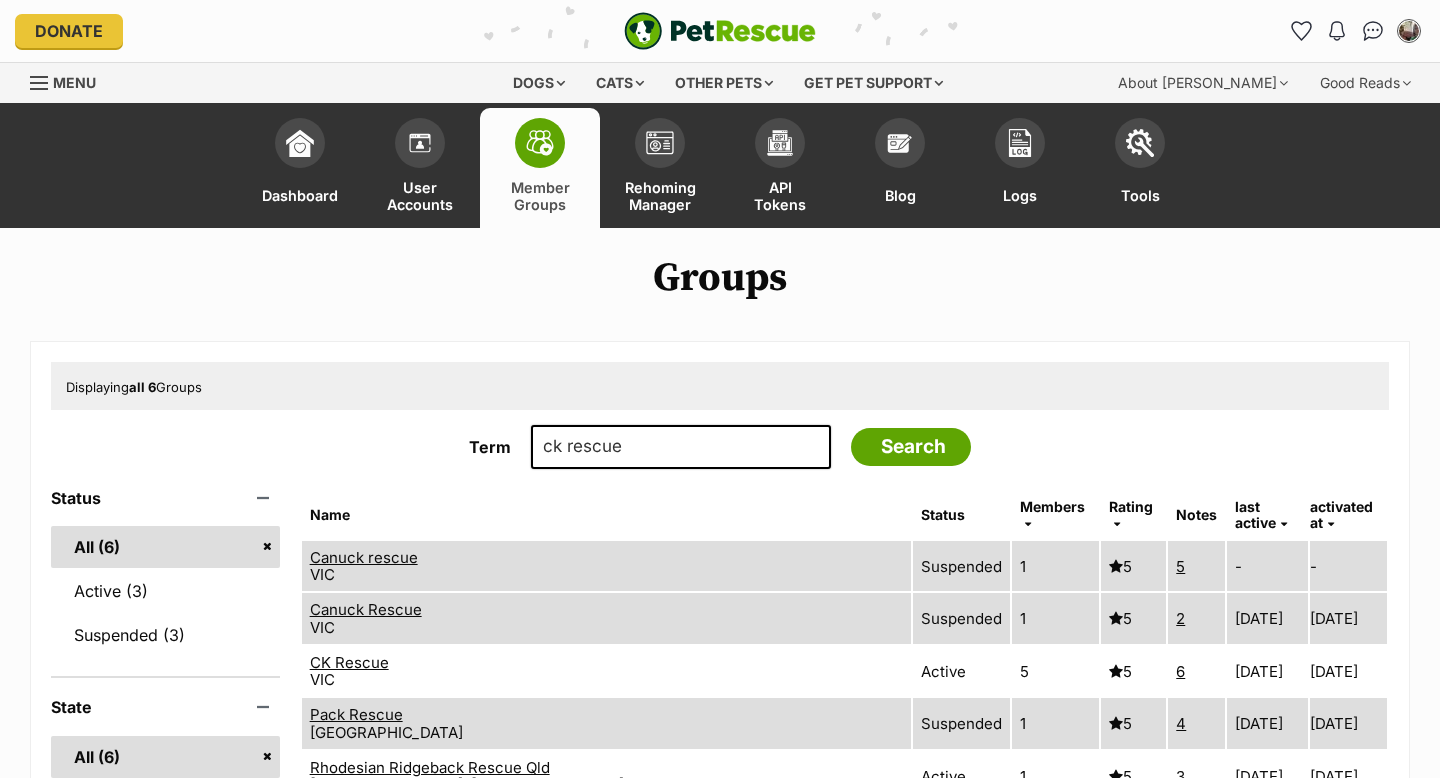 scroll, scrollTop: 0, scrollLeft: 0, axis: both 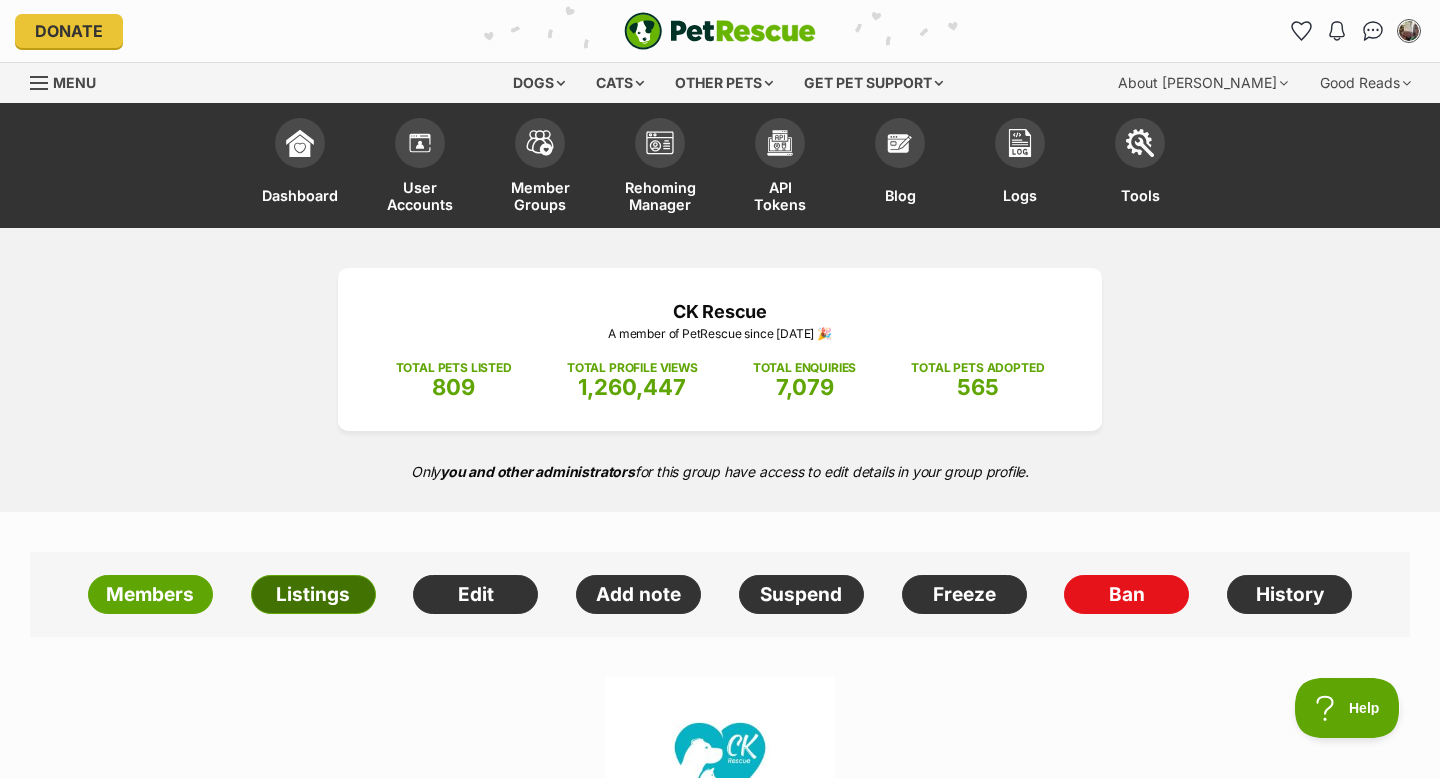 click on "Listings" at bounding box center [313, 595] 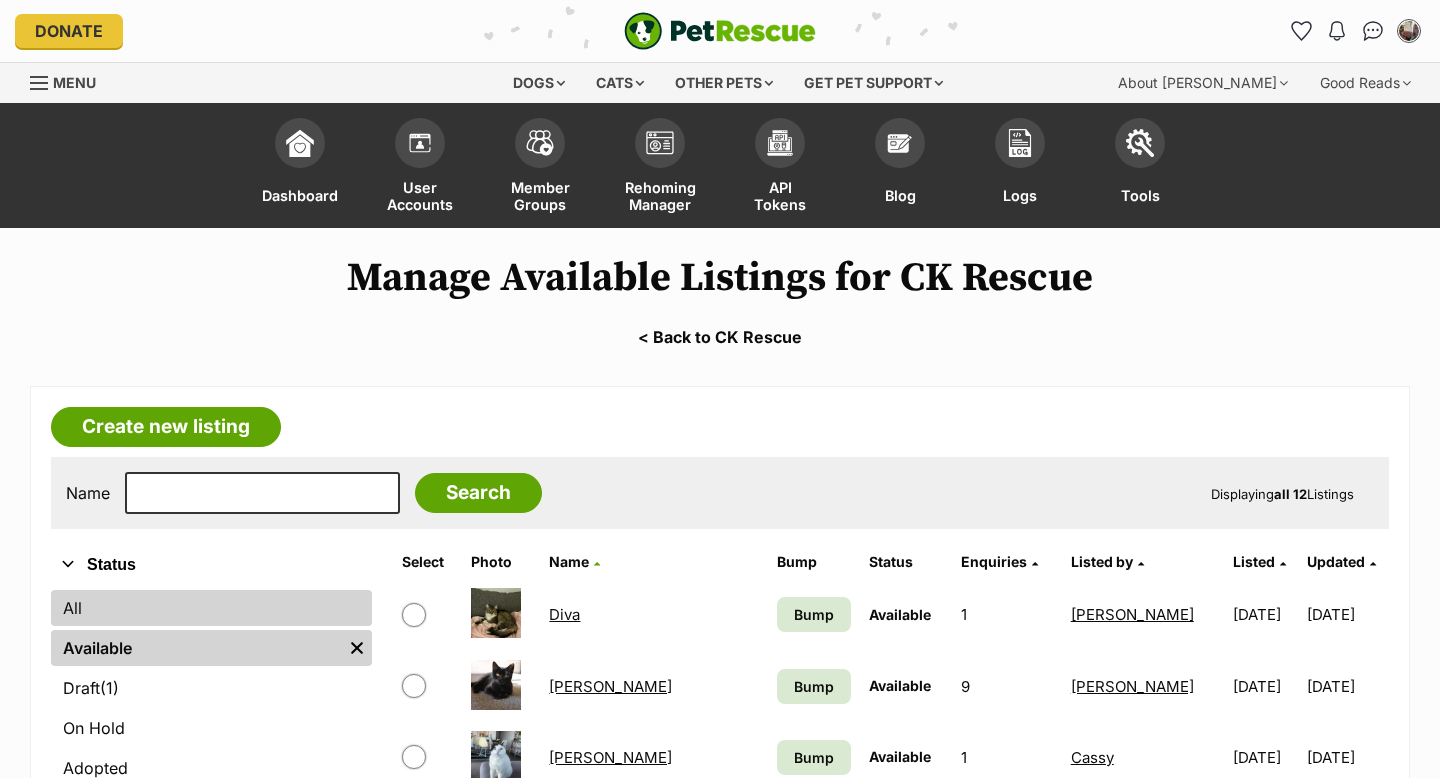 scroll, scrollTop: 0, scrollLeft: 0, axis: both 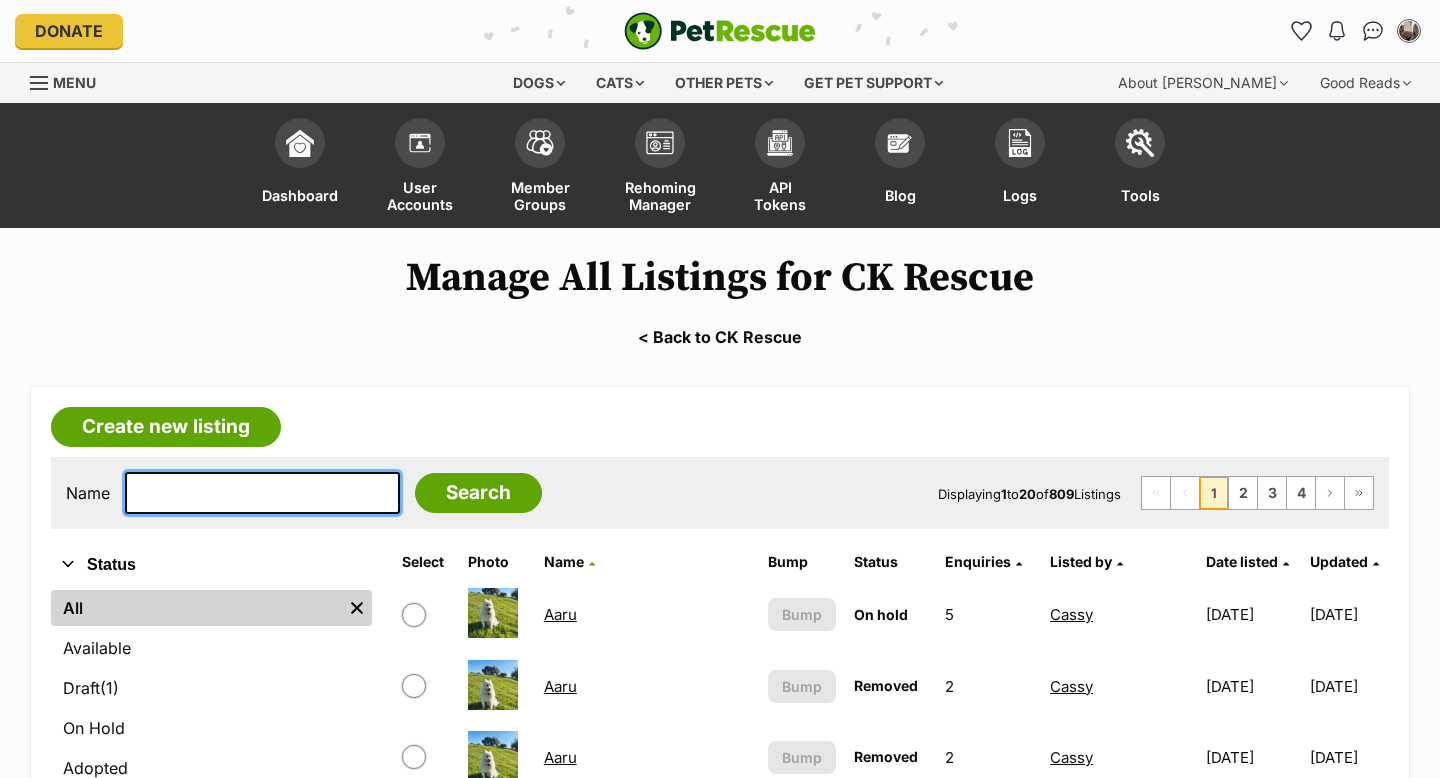 click at bounding box center (262, 493) 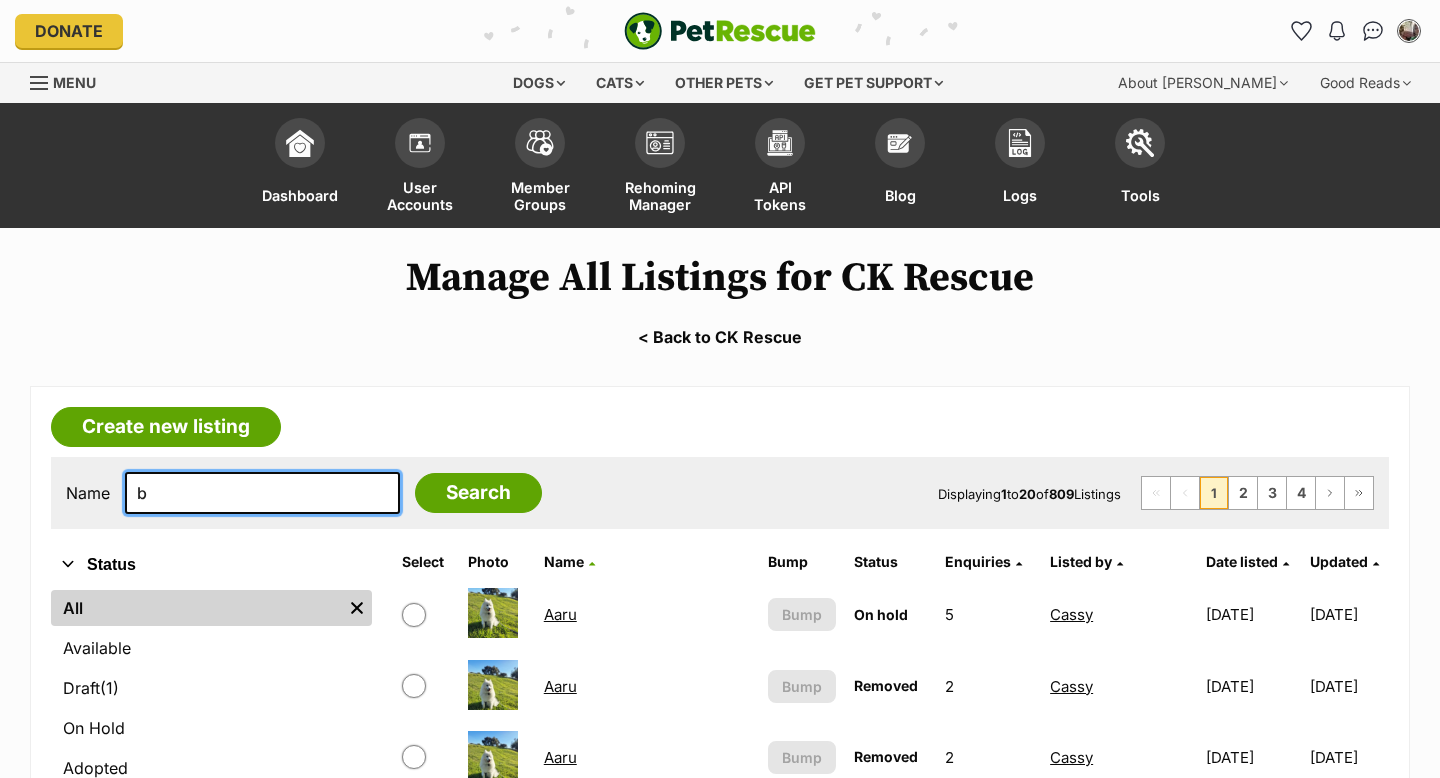 scroll, scrollTop: 0, scrollLeft: 0, axis: both 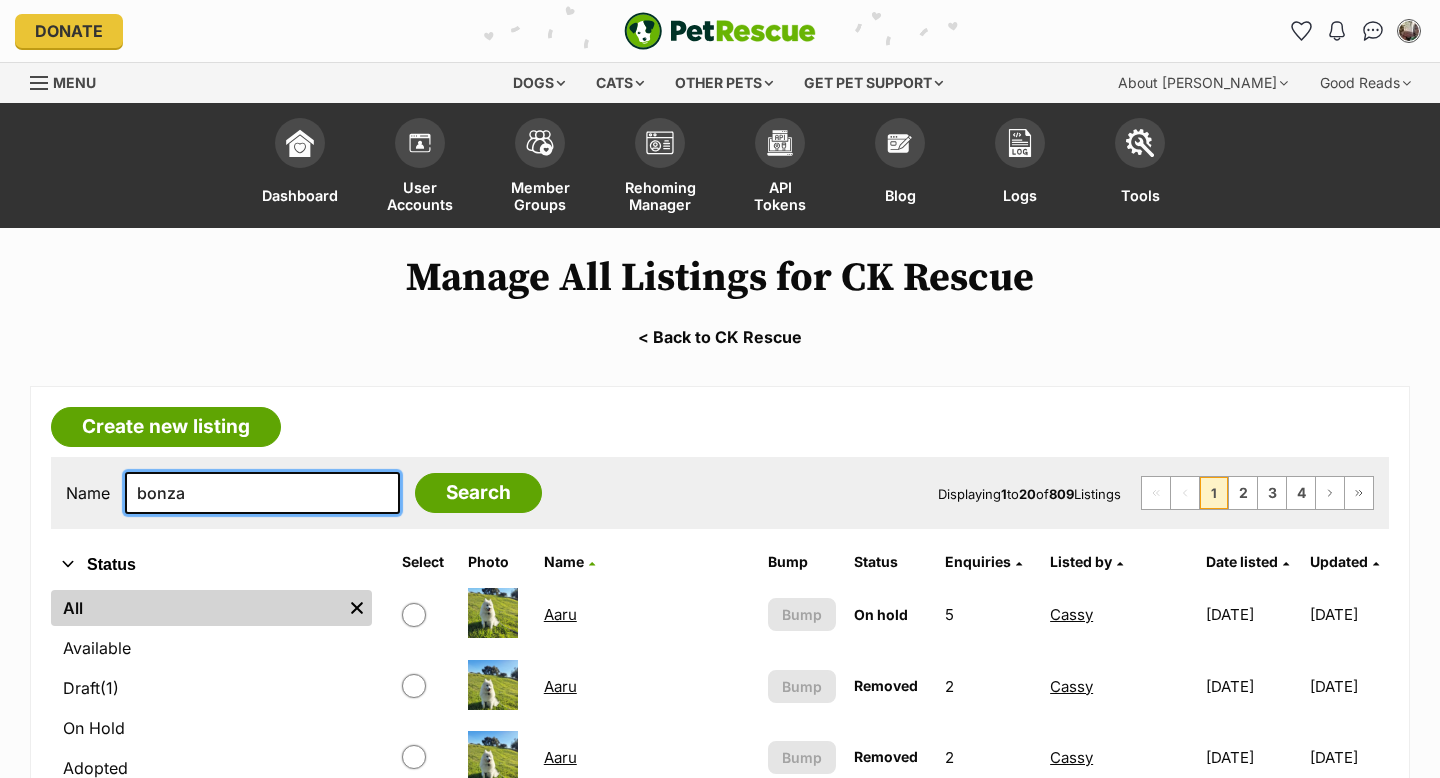 type on "bonza" 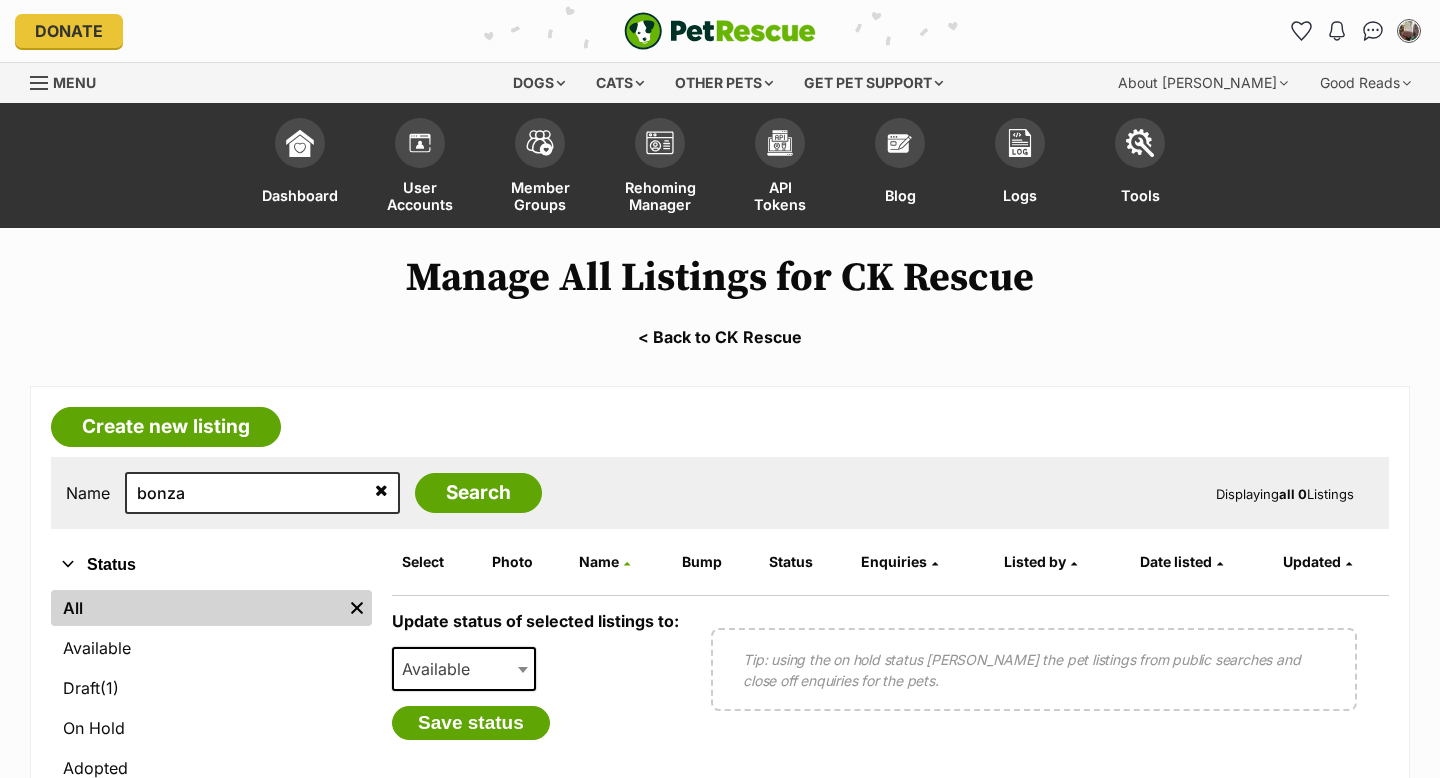 scroll, scrollTop: 0, scrollLeft: 0, axis: both 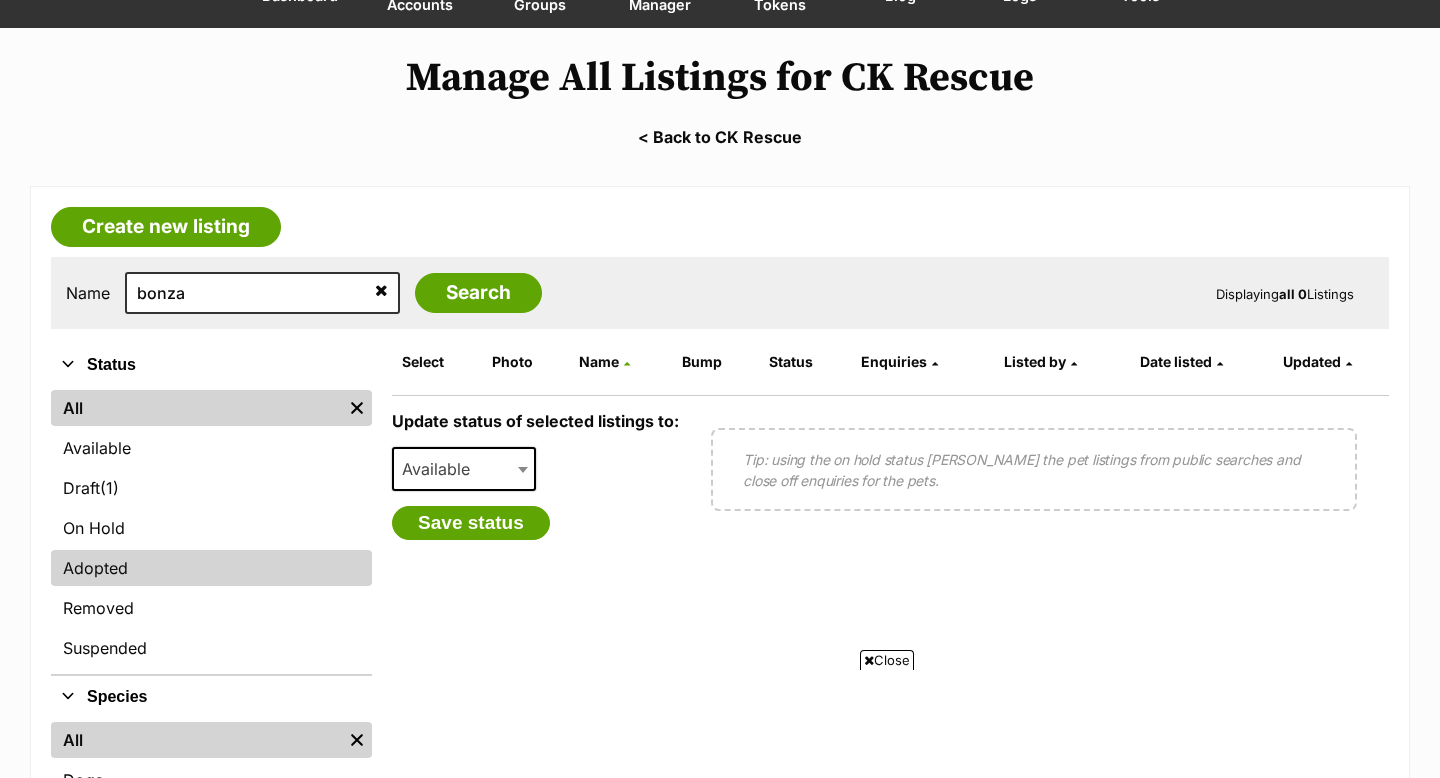 click on "Adopted" at bounding box center (211, 568) 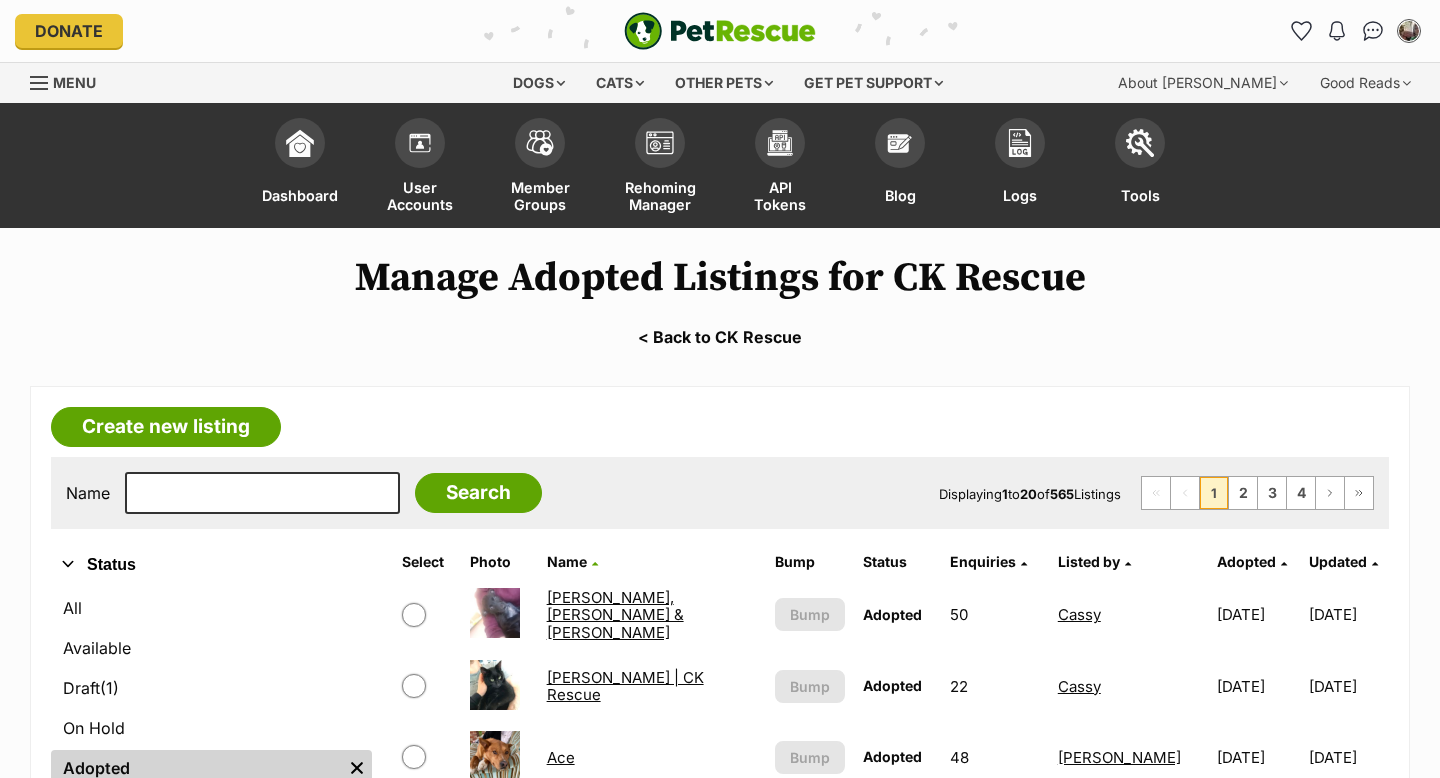 scroll, scrollTop: 0, scrollLeft: 0, axis: both 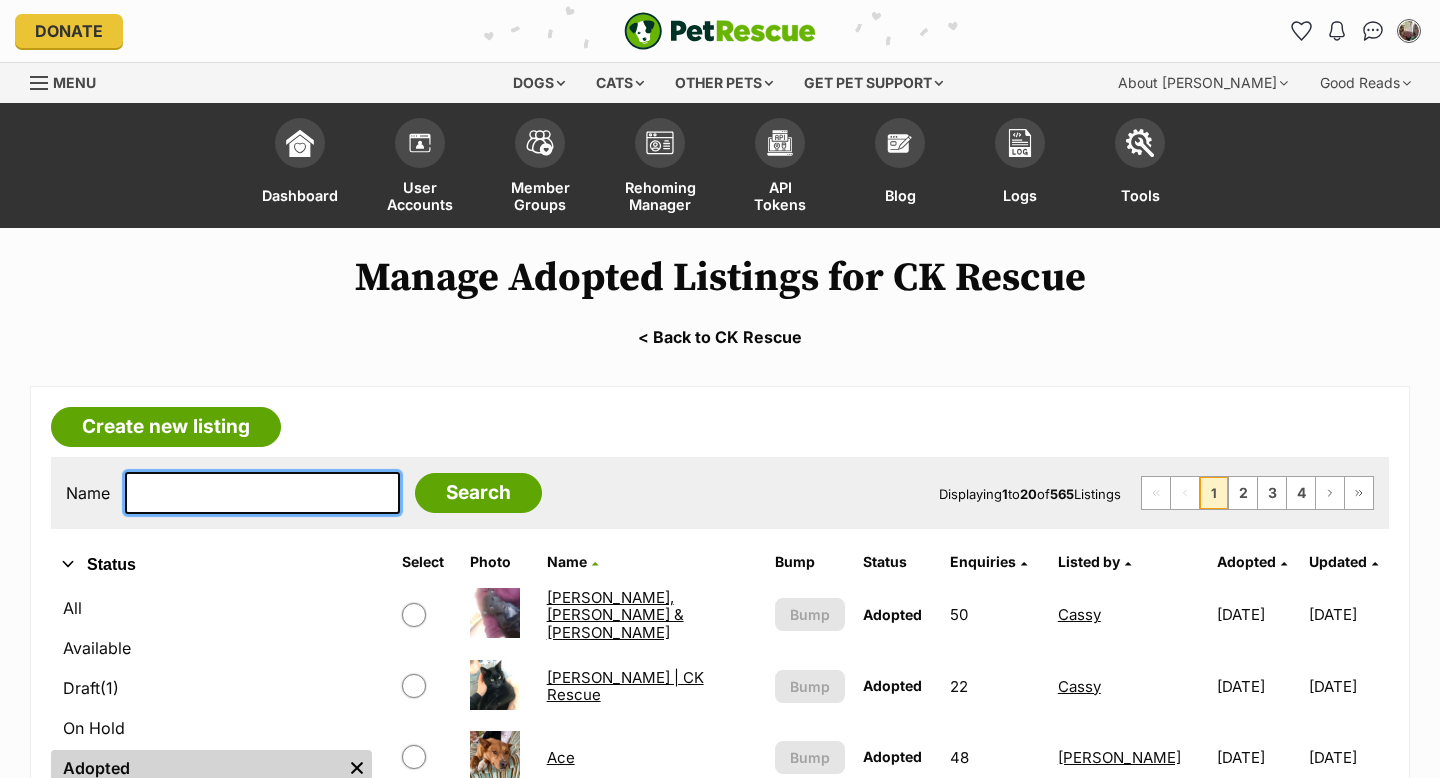 click at bounding box center [262, 493] 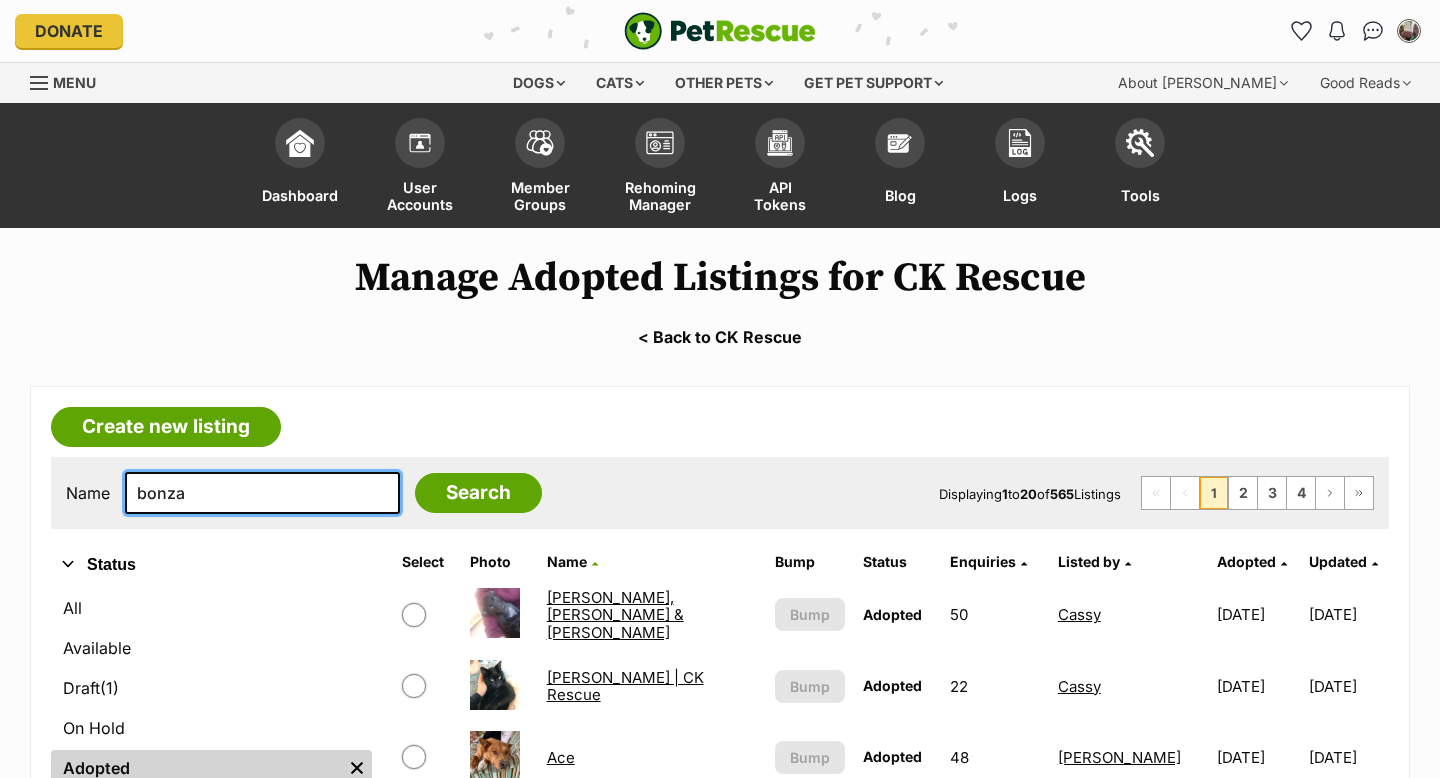 type on "bonza" 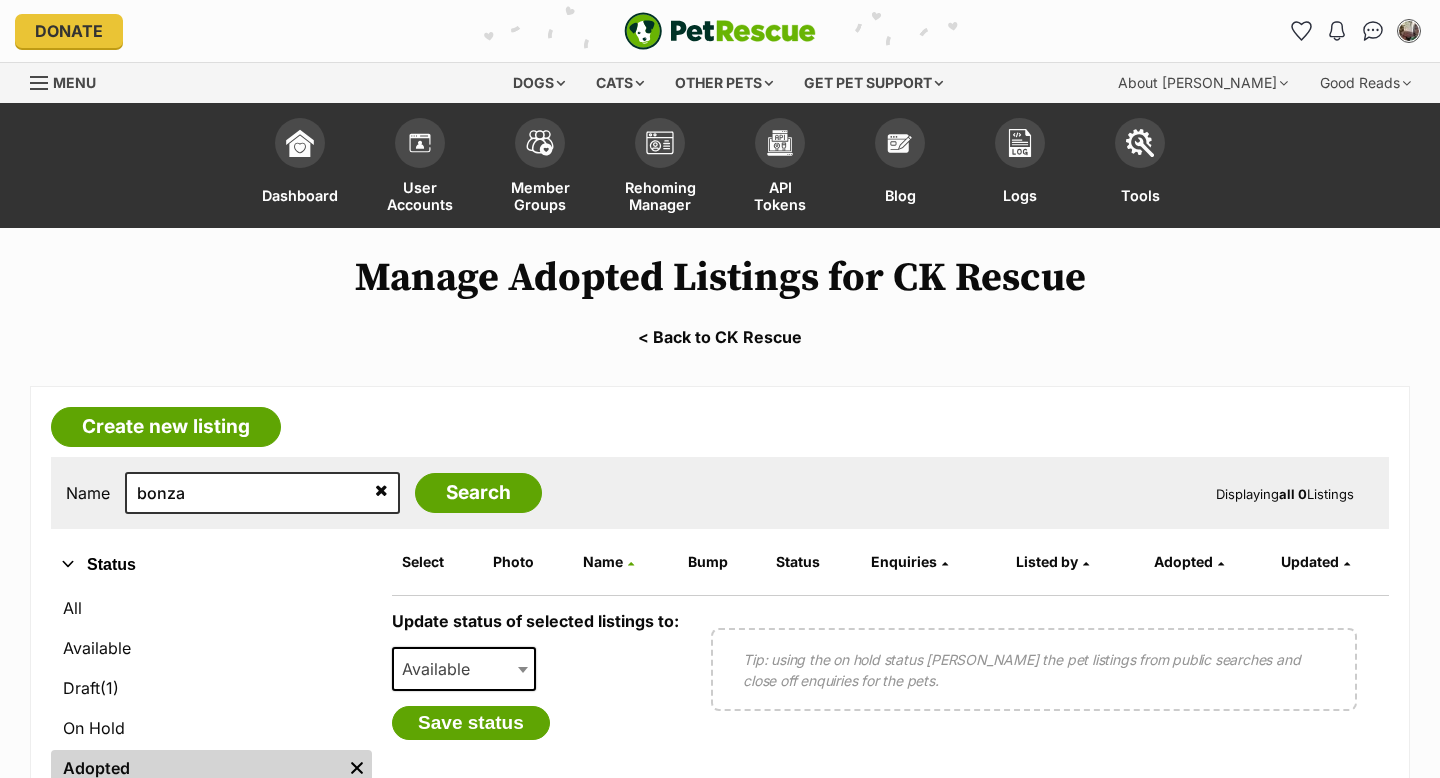 scroll, scrollTop: 0, scrollLeft: 0, axis: both 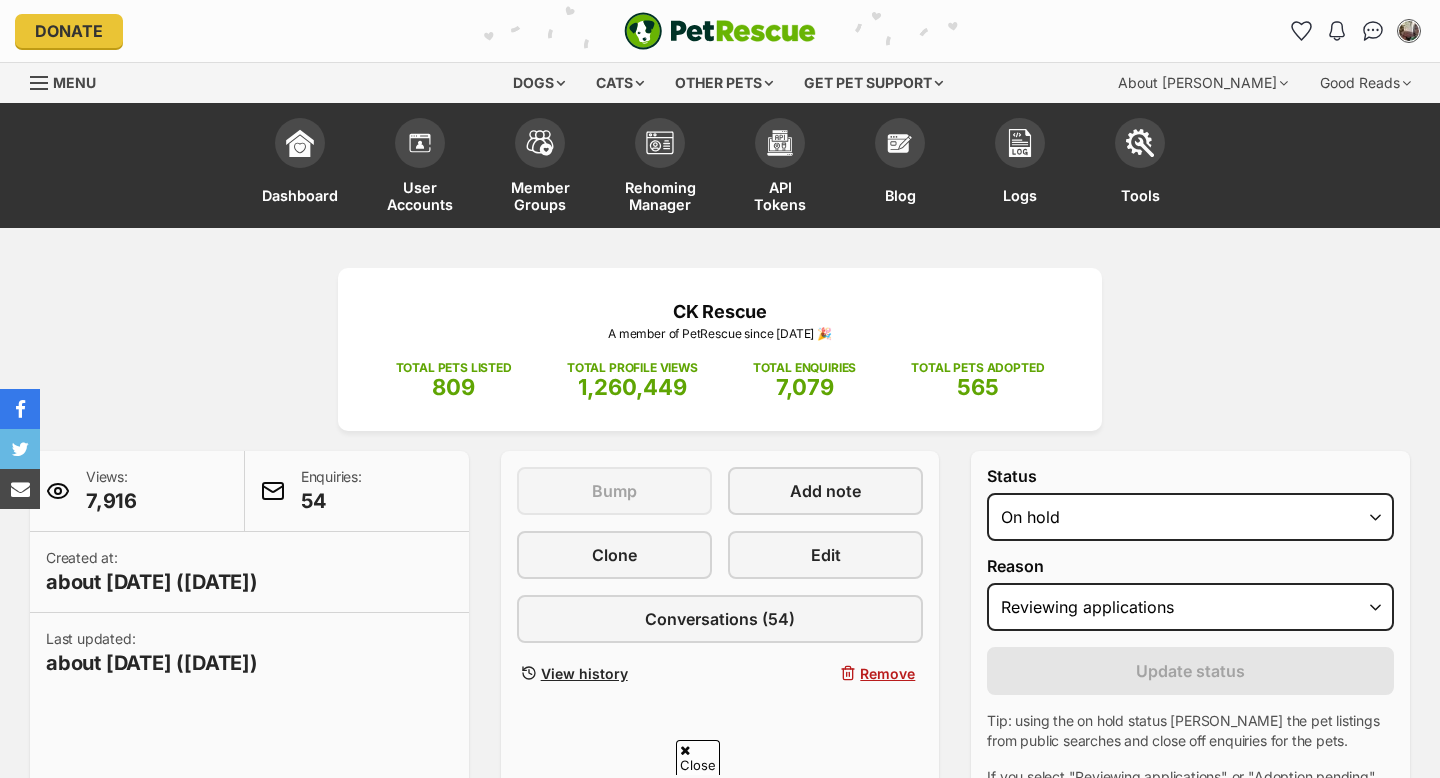 select on "reviewing_applications" 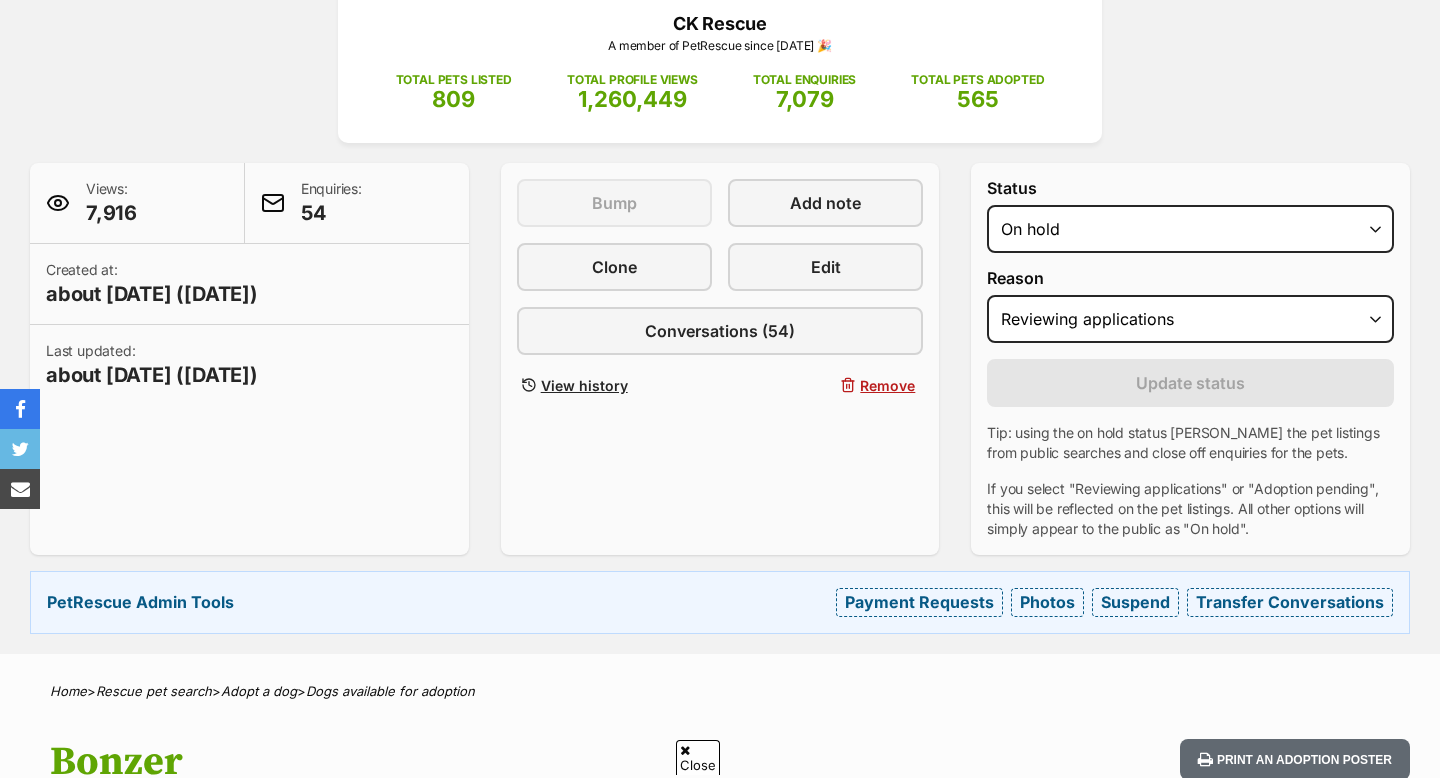 scroll, scrollTop: 0, scrollLeft: 0, axis: both 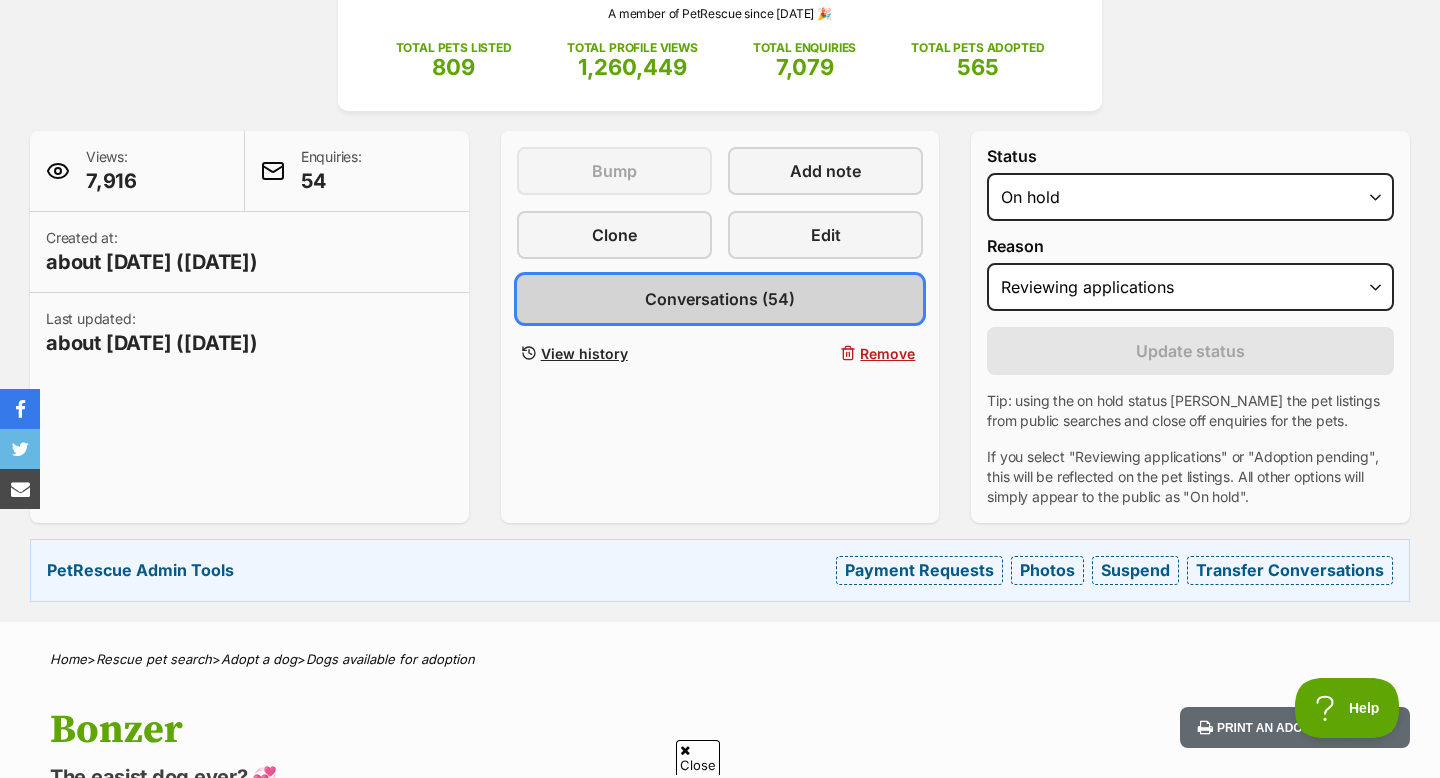 click on "Conversations (54)" at bounding box center (720, 299) 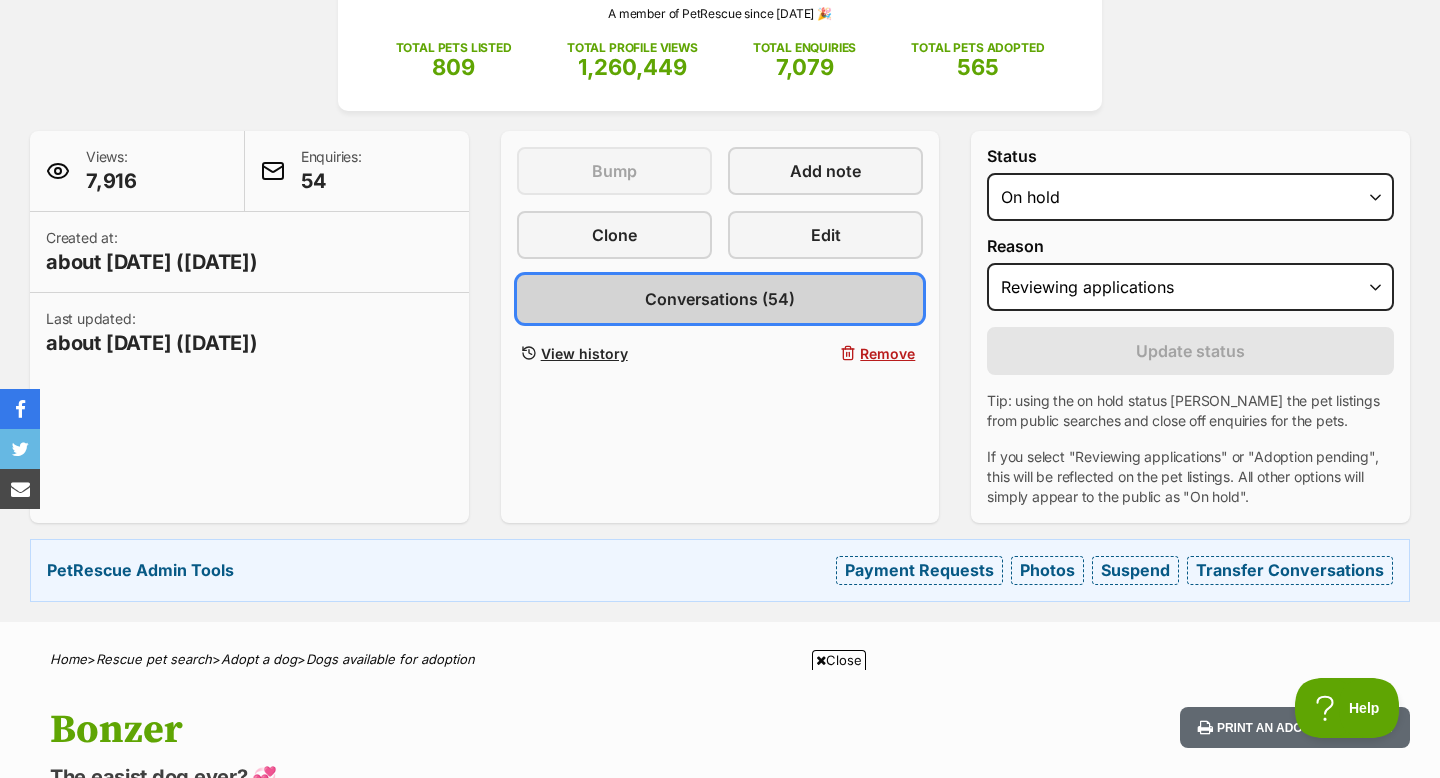 scroll, scrollTop: 0, scrollLeft: 0, axis: both 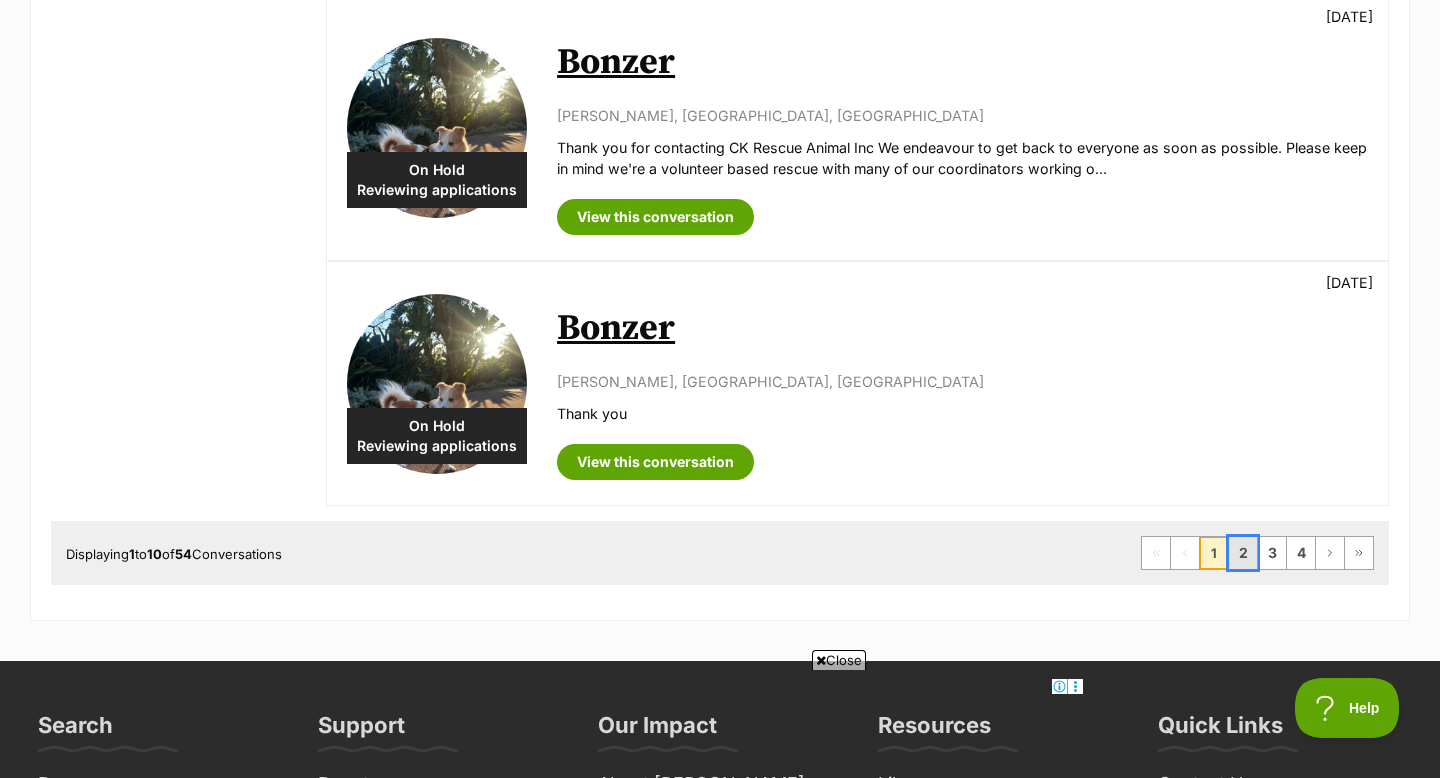 click on "2" at bounding box center [1243, 553] 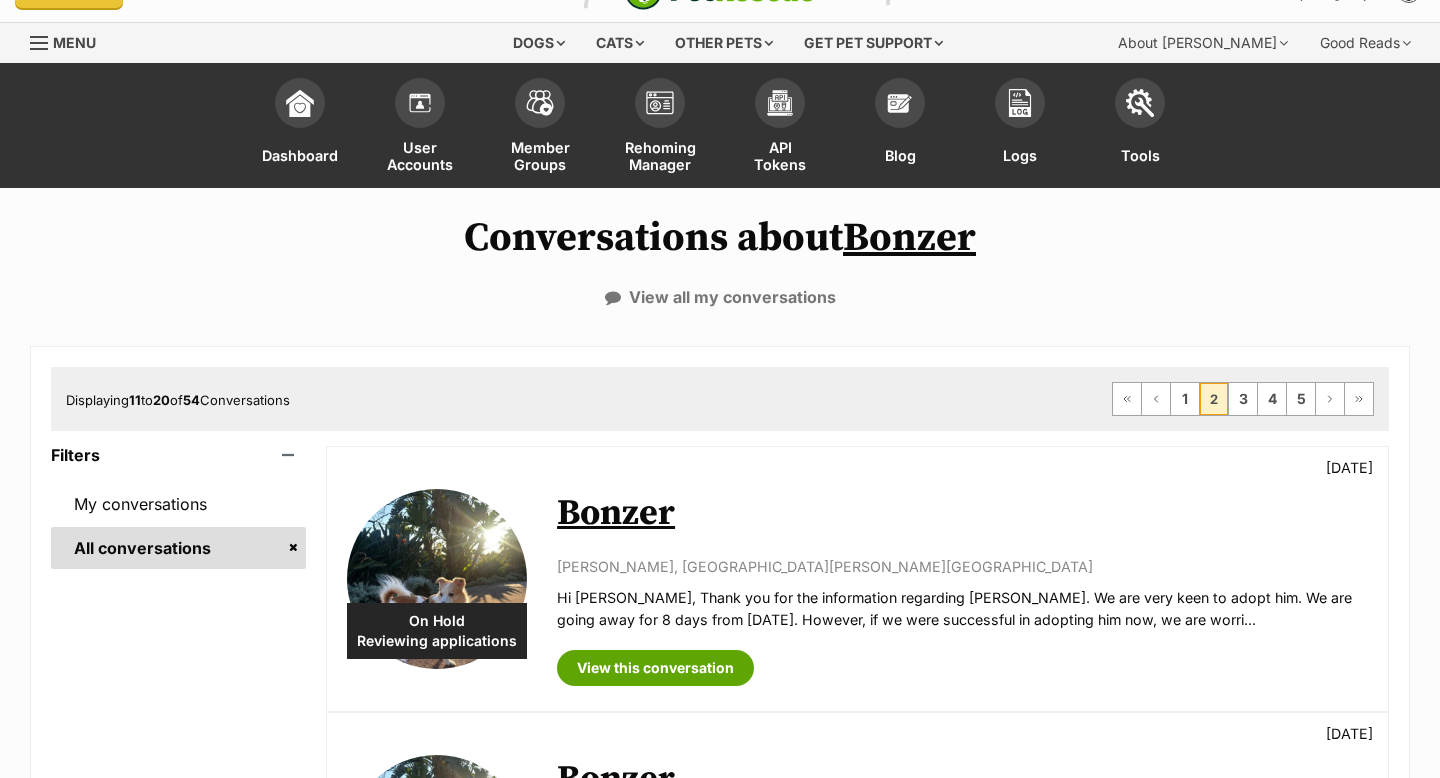 scroll, scrollTop: 79, scrollLeft: 0, axis: vertical 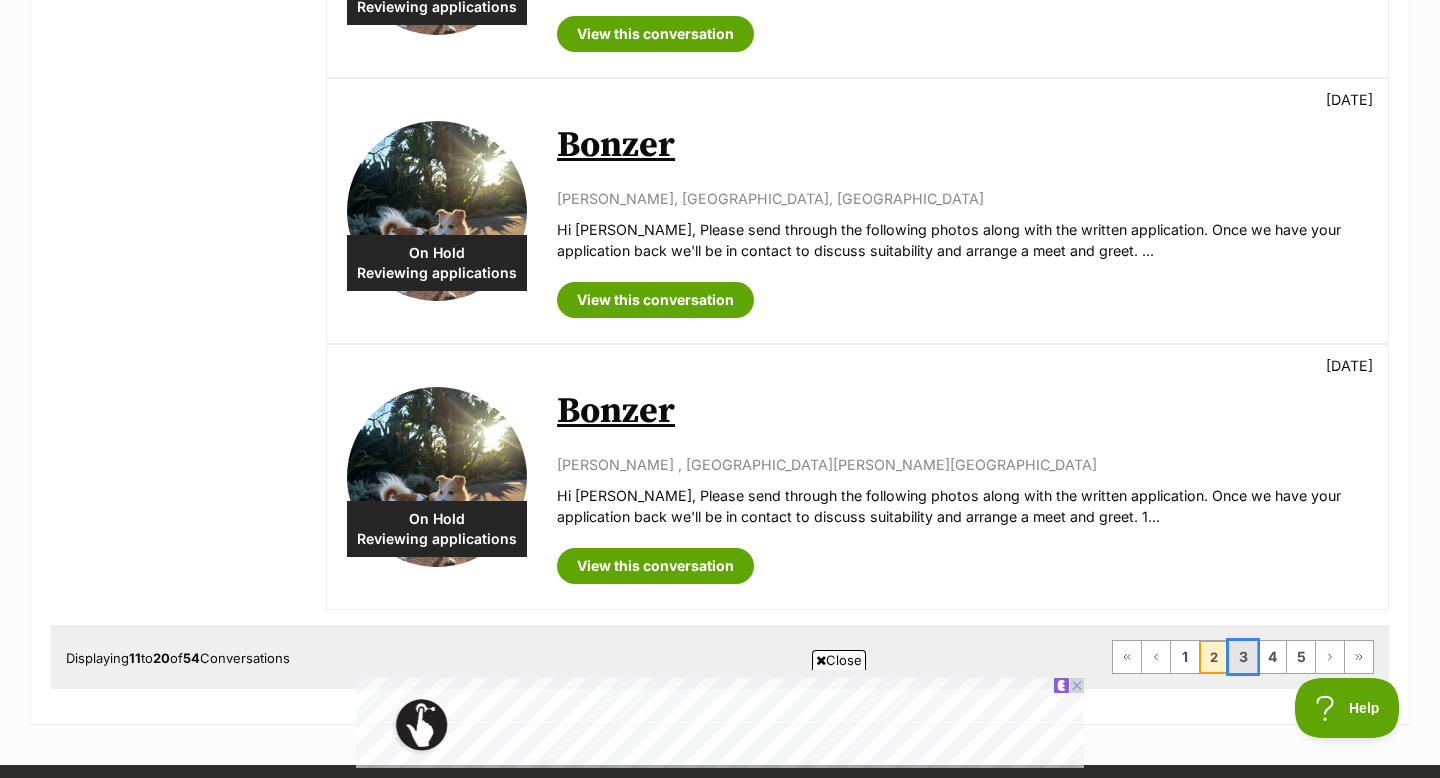 click on "3" at bounding box center (1243, 657) 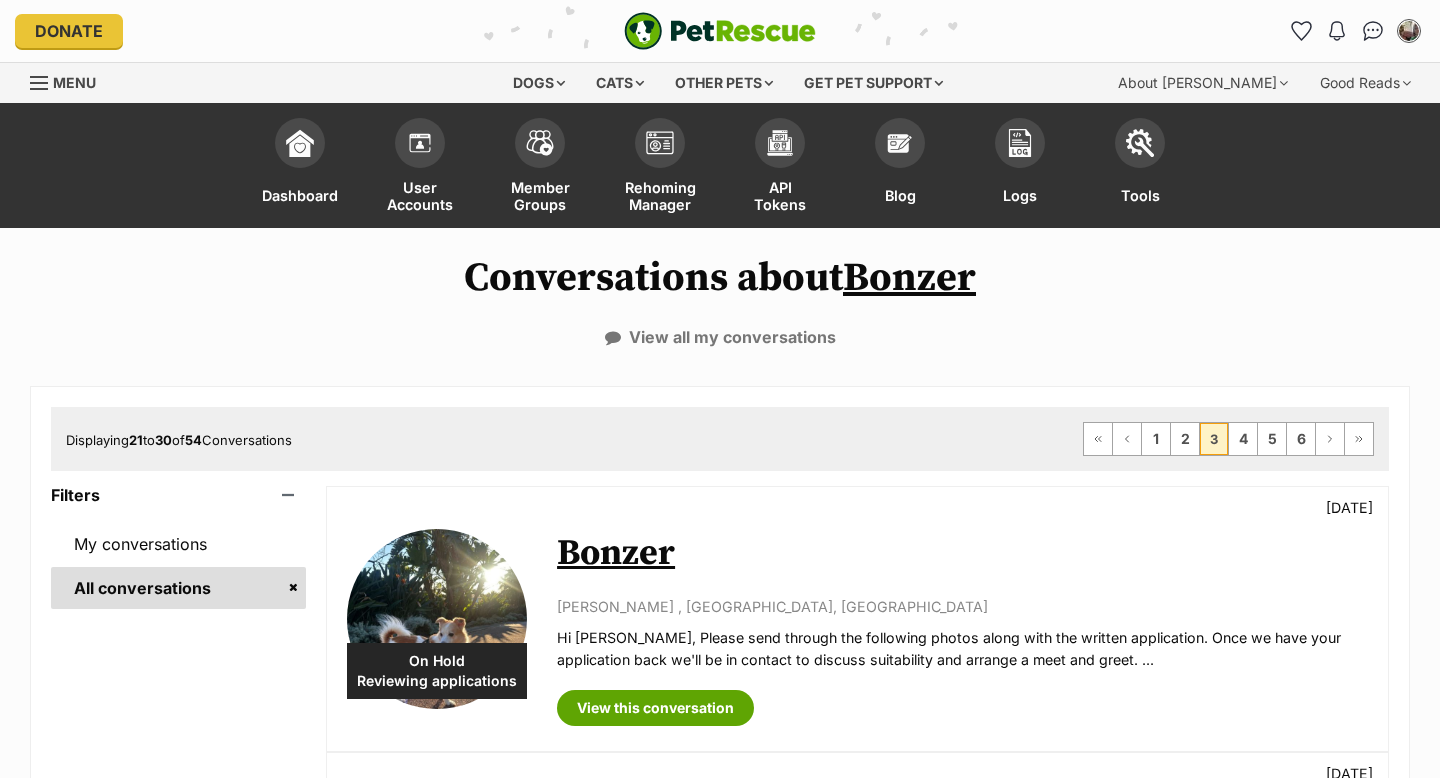 scroll, scrollTop: 0, scrollLeft: 0, axis: both 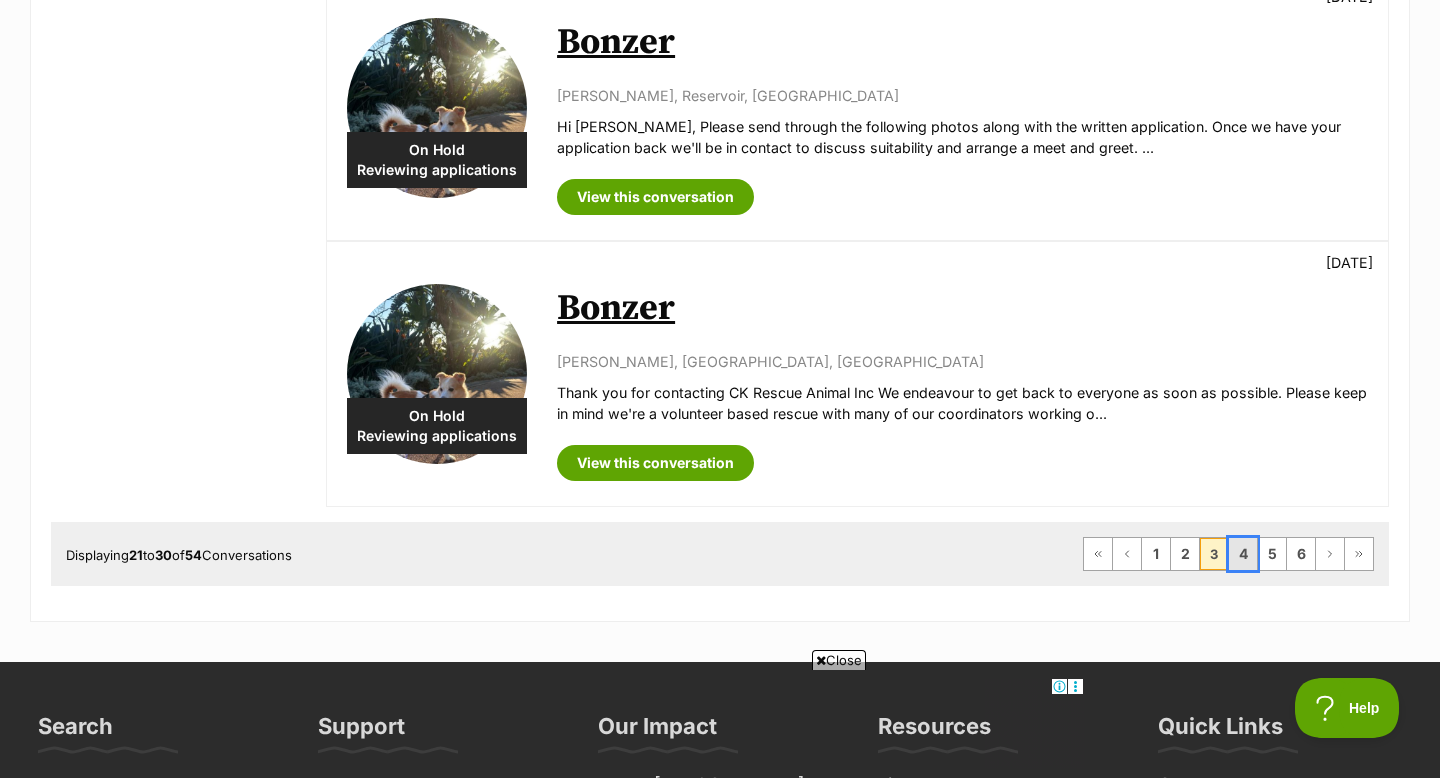 click on "4" at bounding box center (1243, 554) 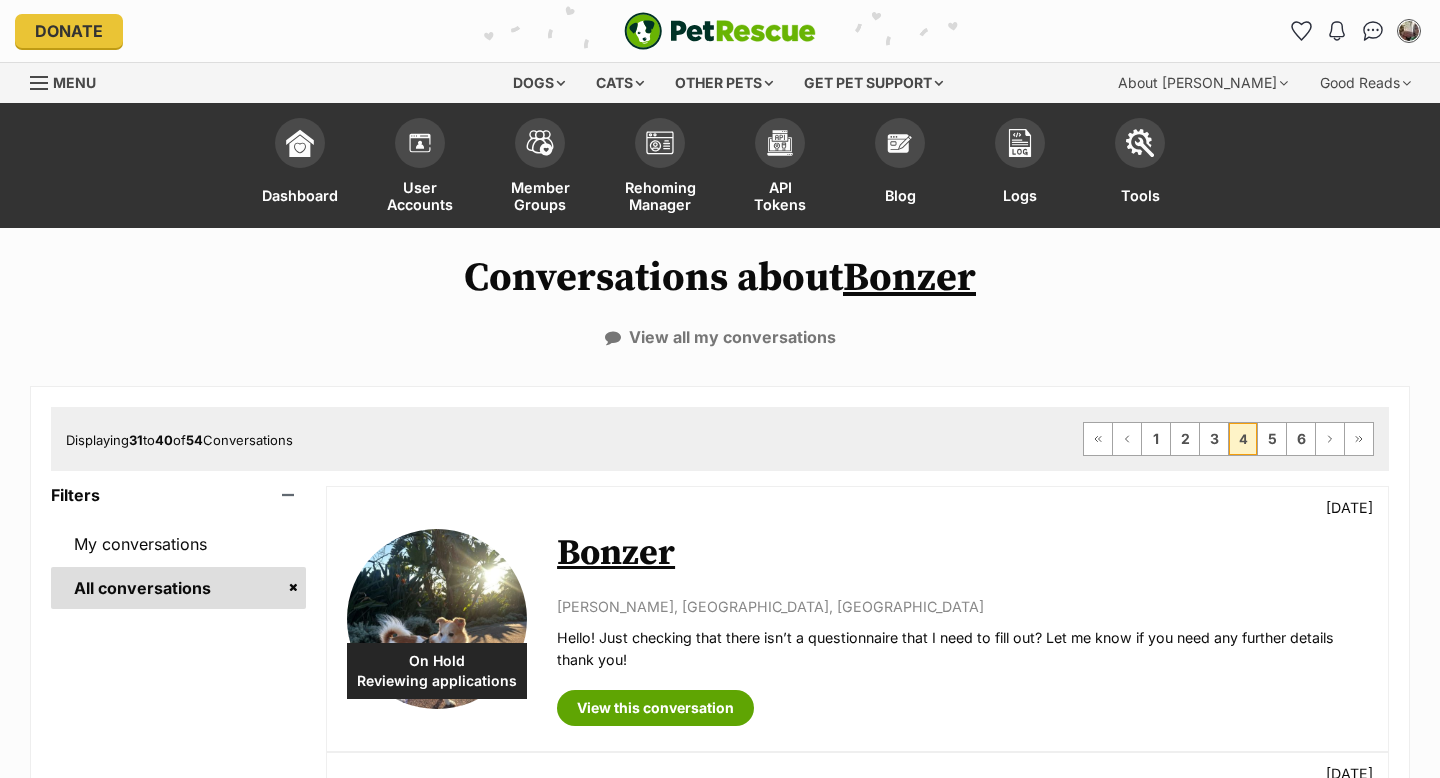 scroll, scrollTop: 0, scrollLeft: 0, axis: both 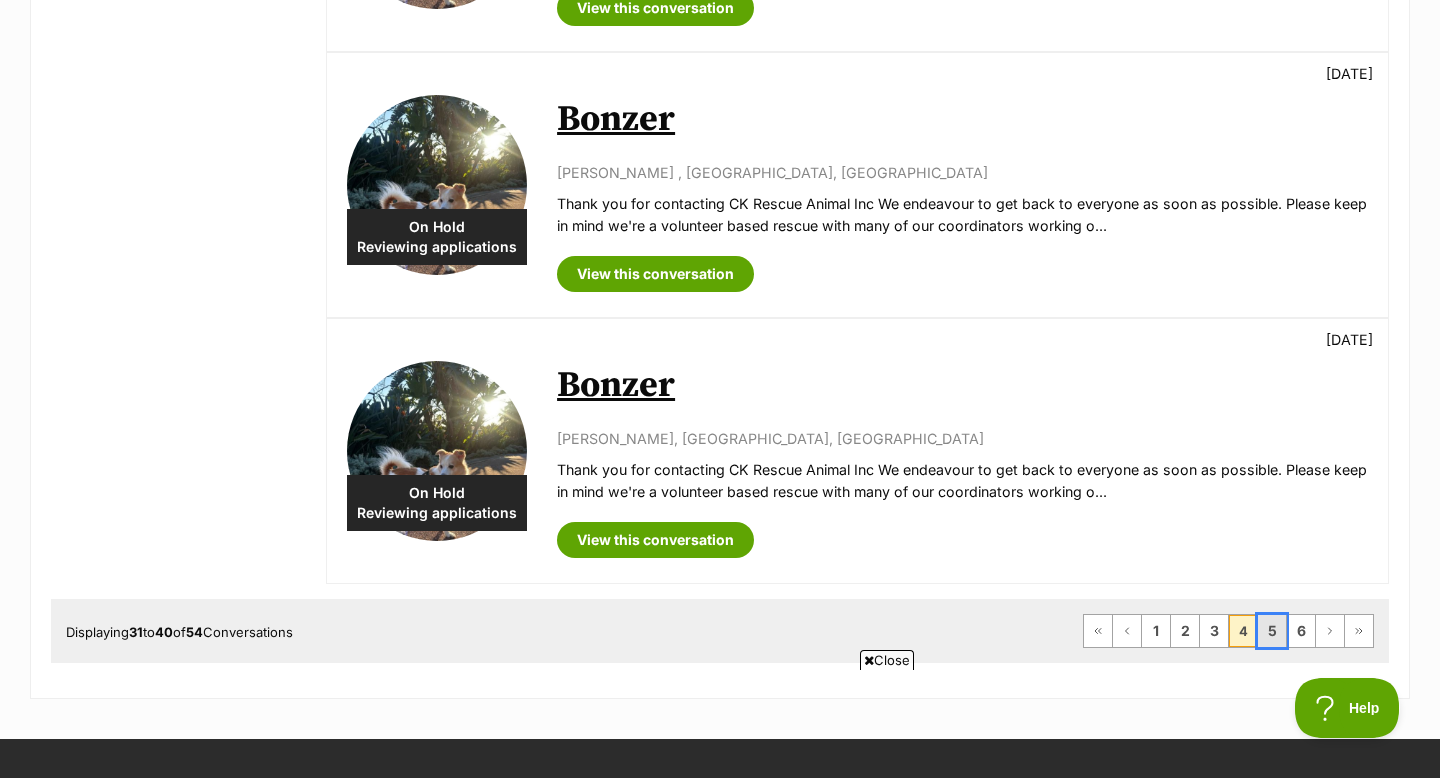 click on "5" at bounding box center [1272, 631] 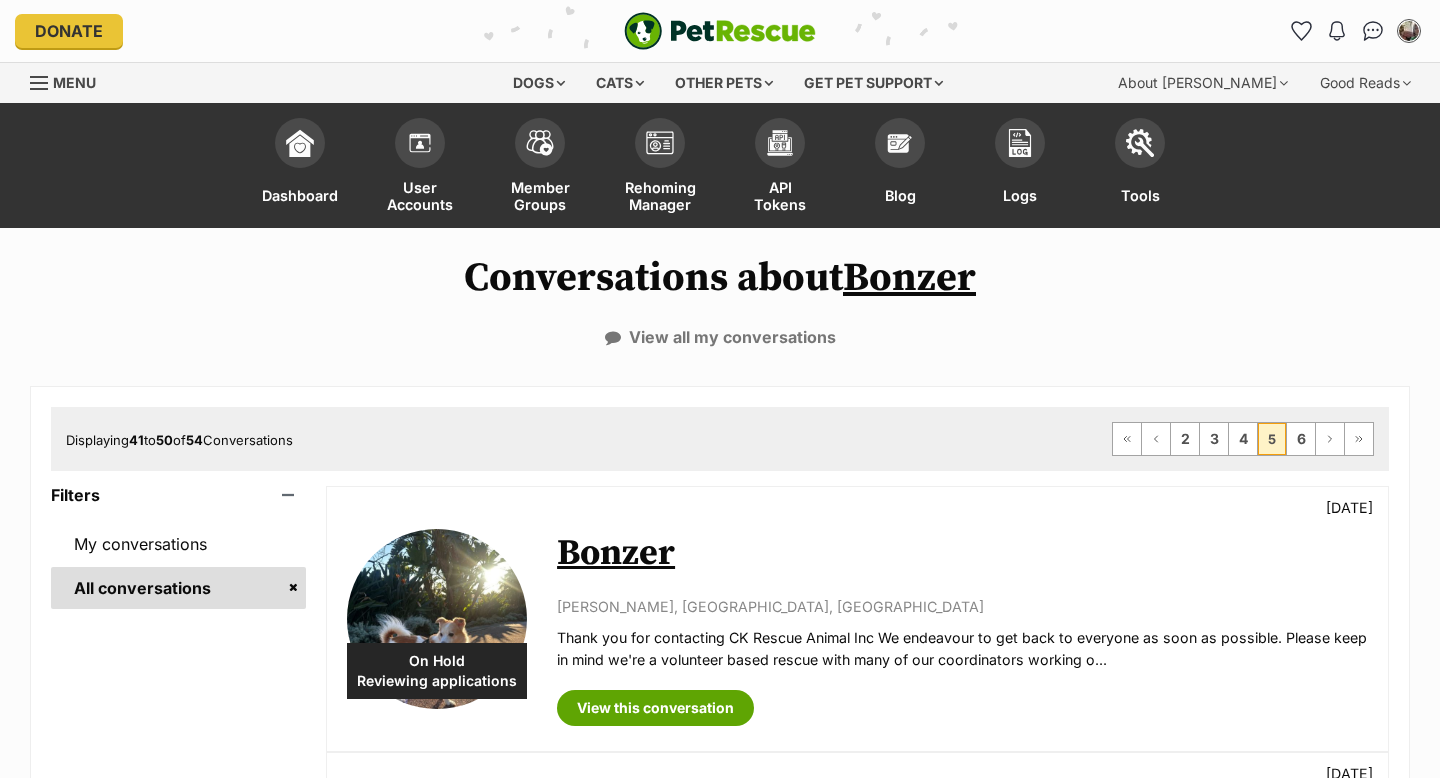 scroll, scrollTop: 40, scrollLeft: 0, axis: vertical 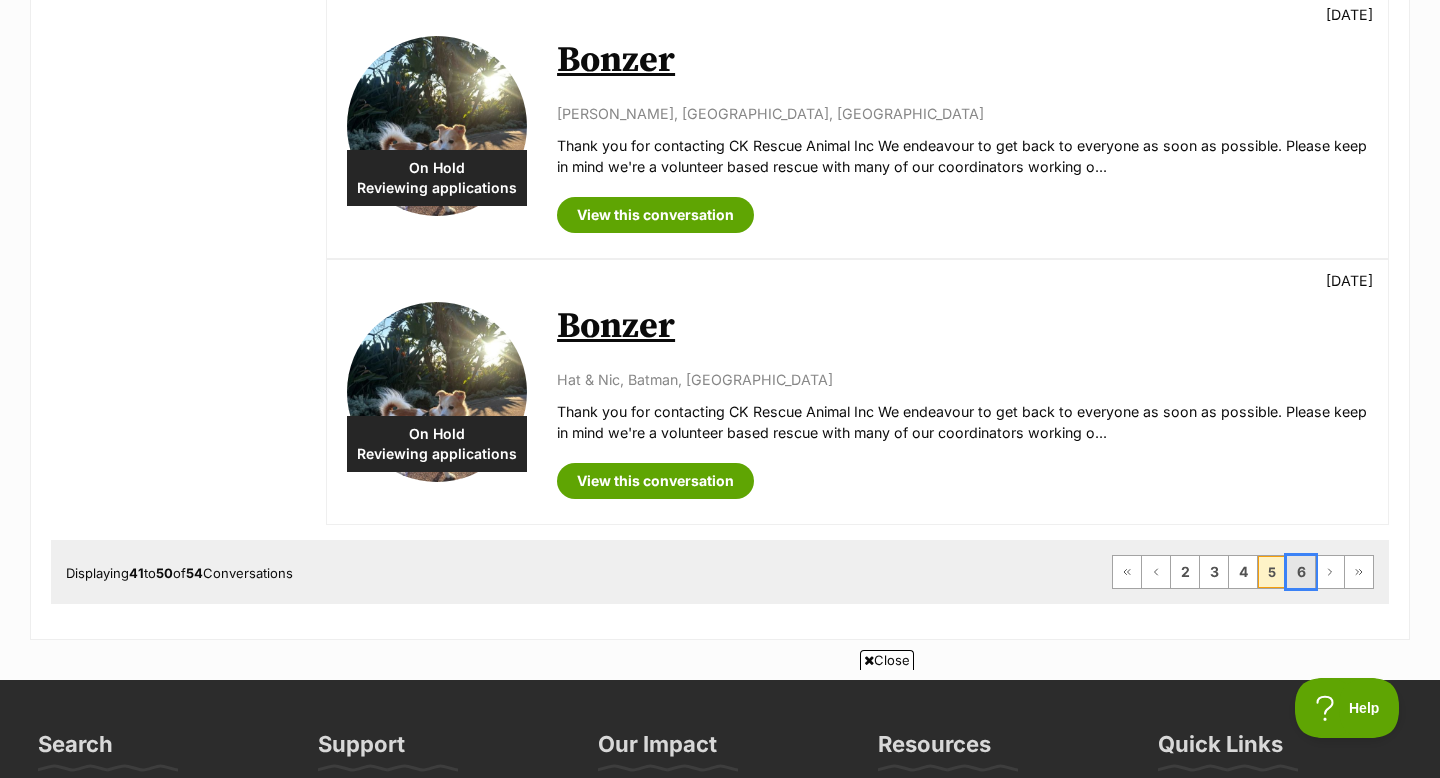 click on "6" at bounding box center [1301, 572] 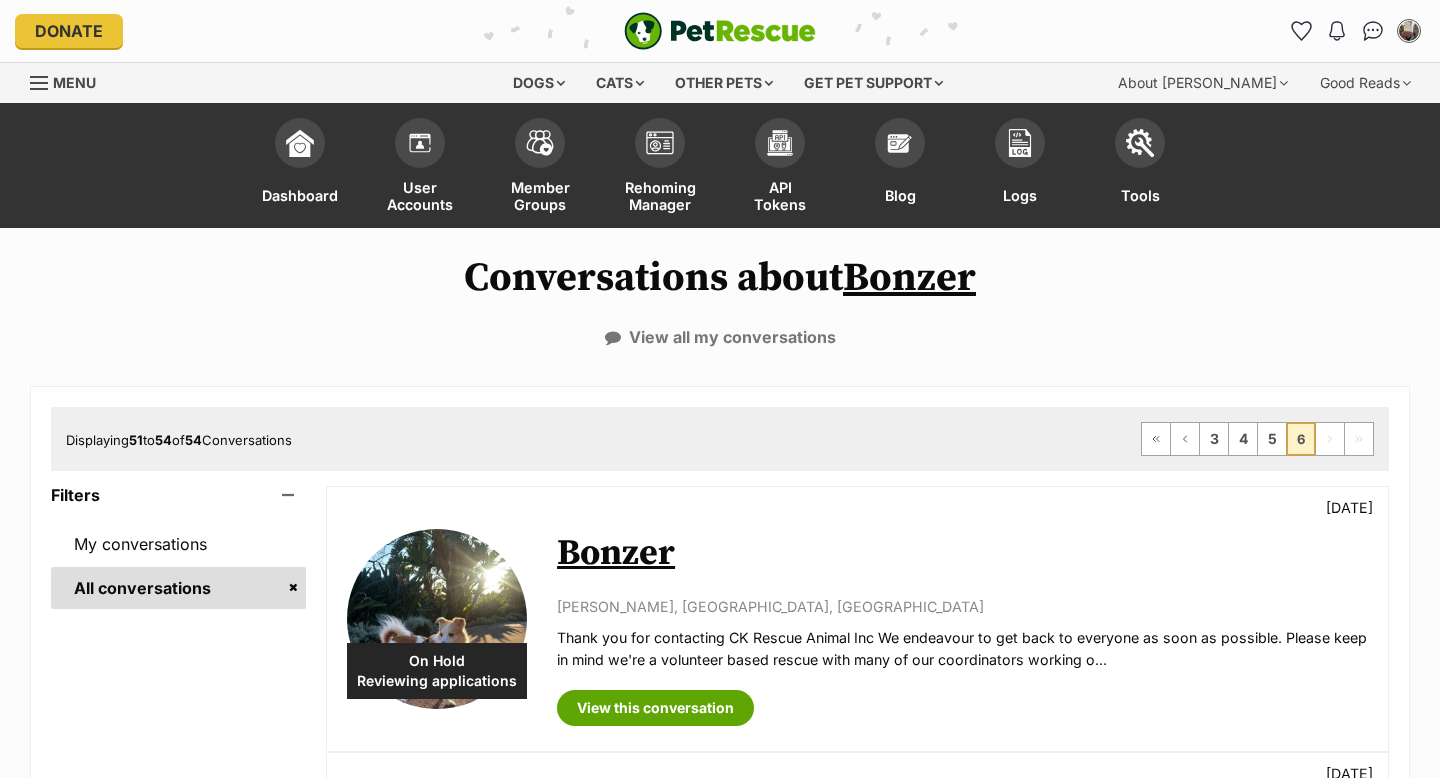 scroll, scrollTop: 39, scrollLeft: 0, axis: vertical 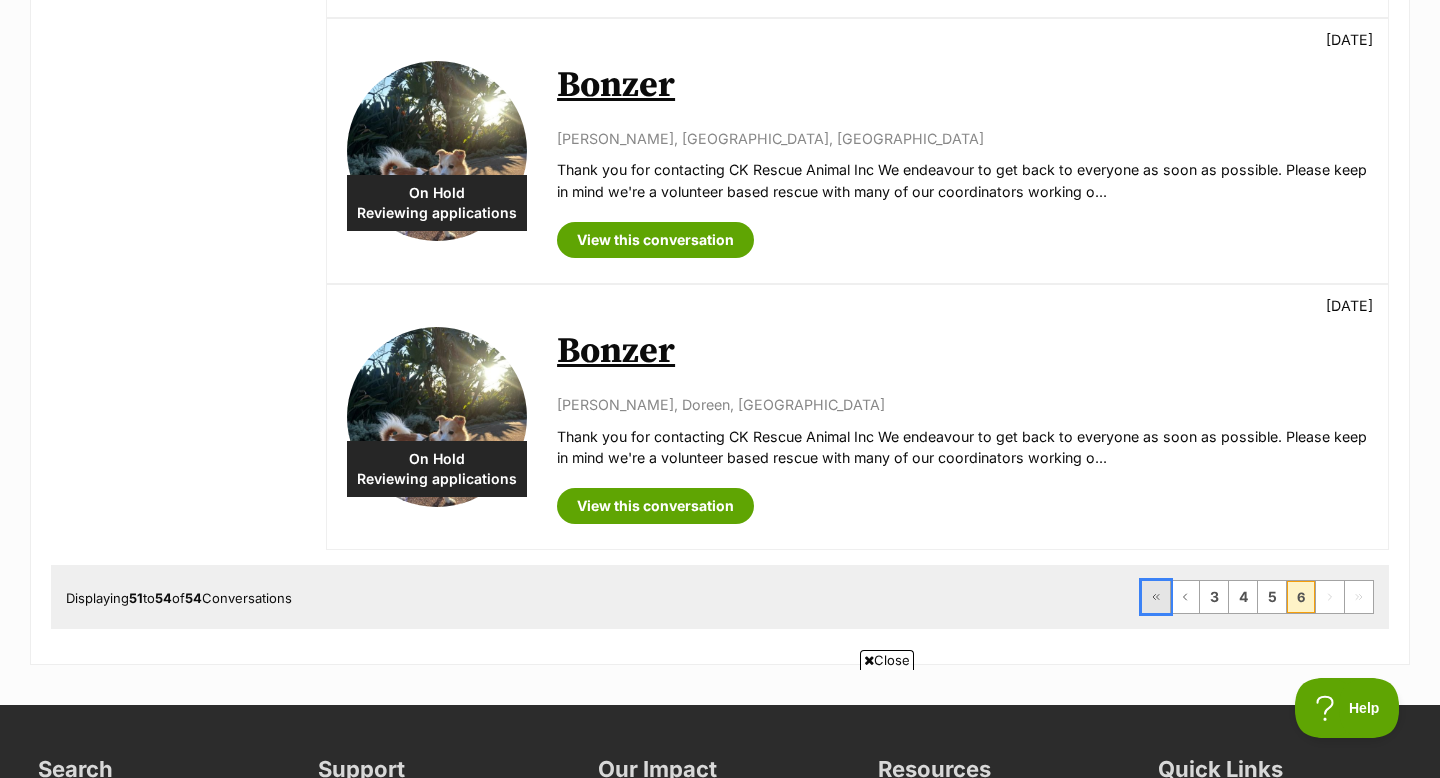 click at bounding box center (1156, 597) 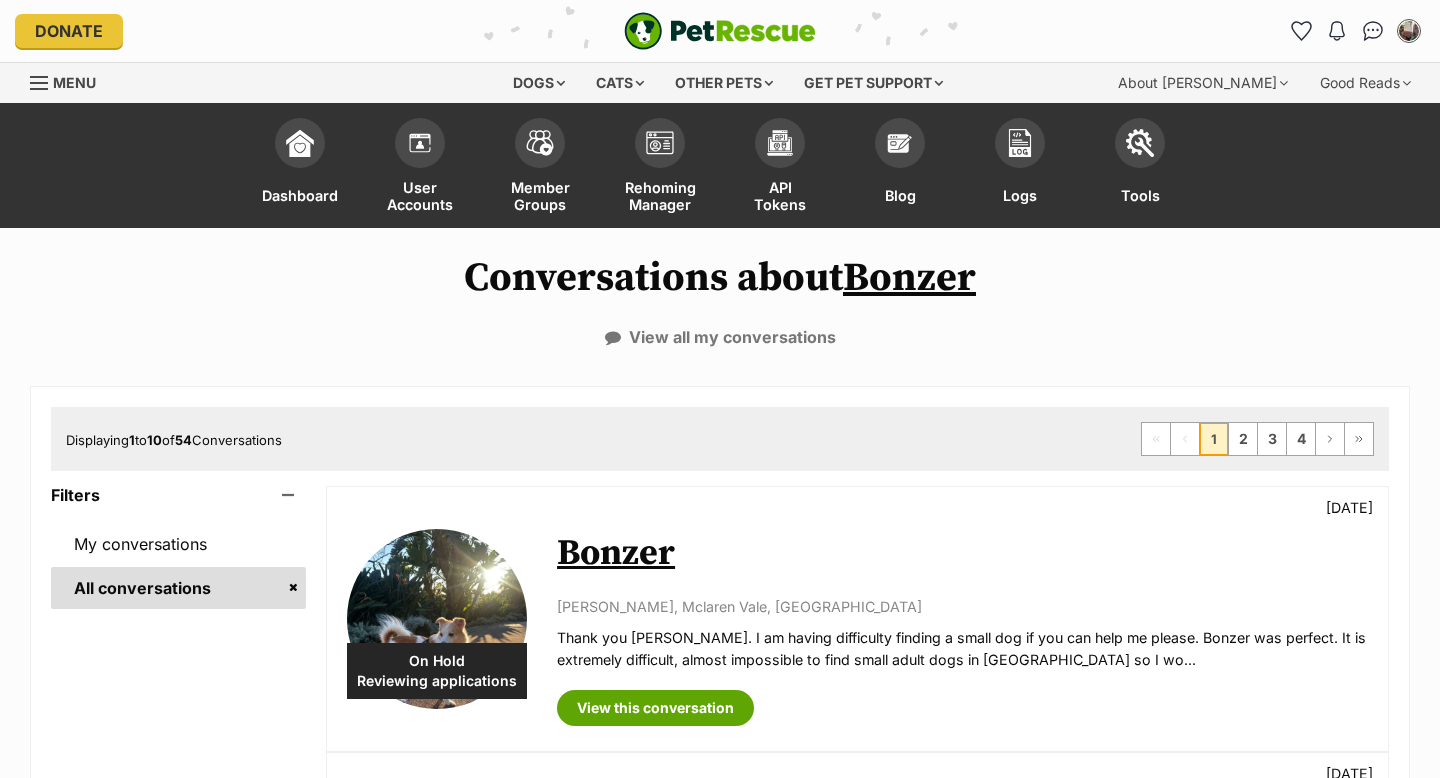 scroll, scrollTop: 0, scrollLeft: 0, axis: both 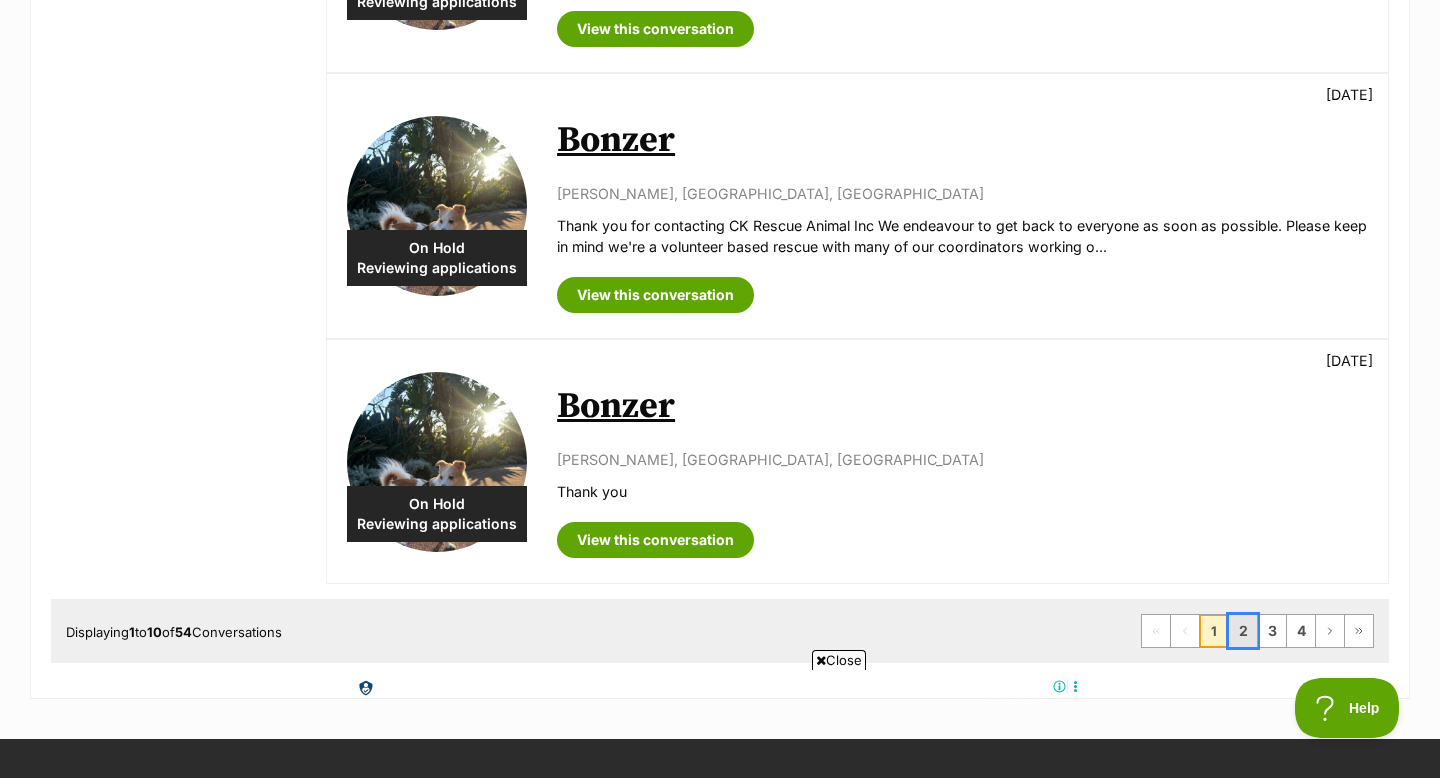 click on "2" at bounding box center [1243, 631] 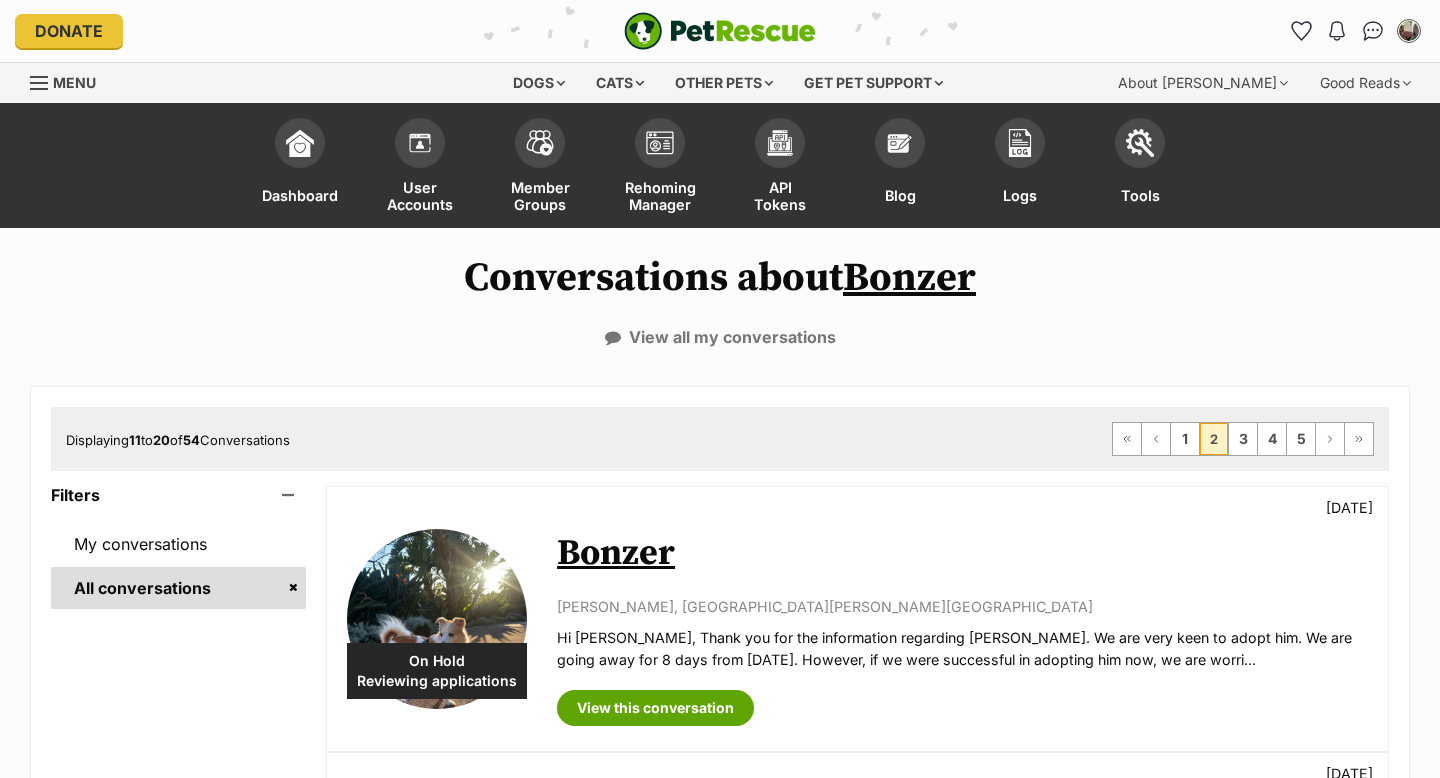 scroll, scrollTop: 40, scrollLeft: 0, axis: vertical 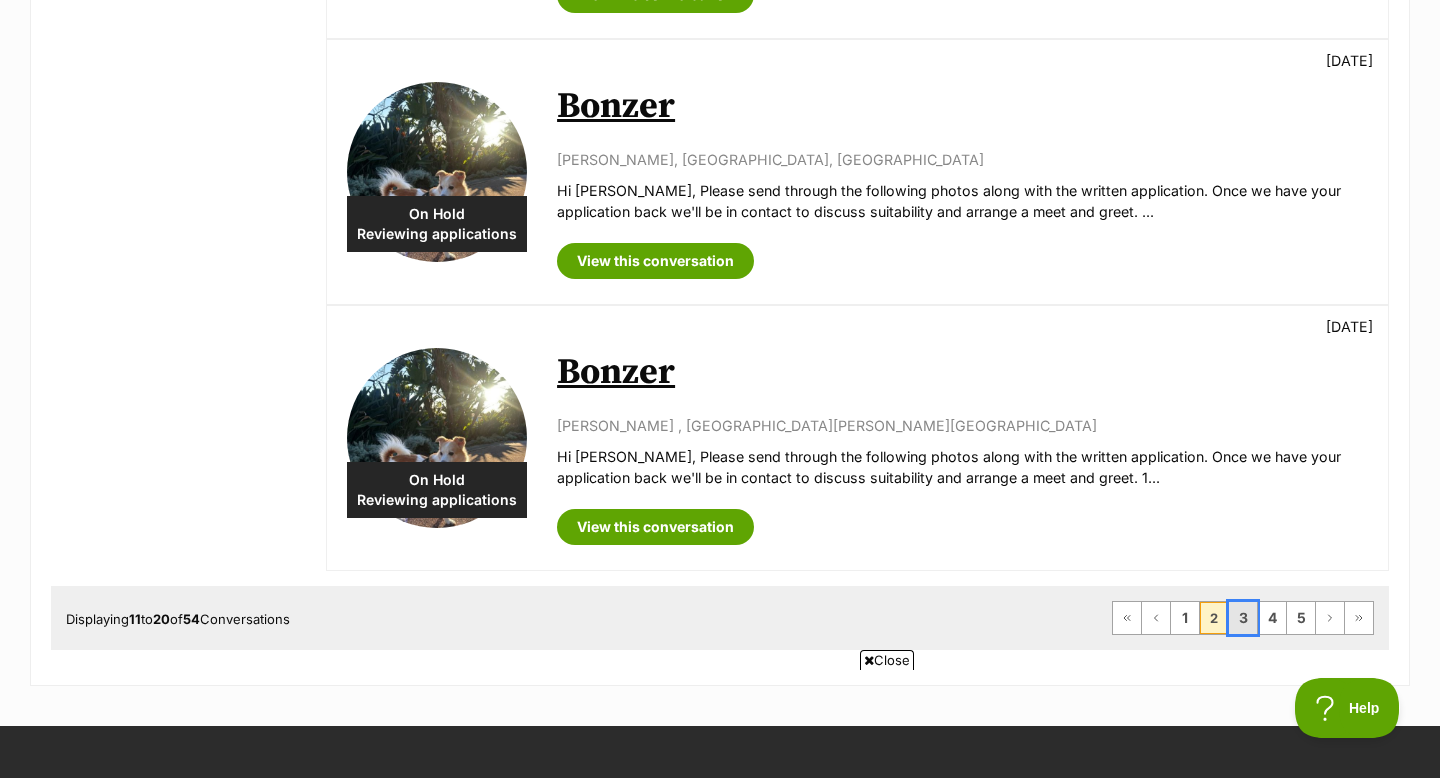 click on "3" at bounding box center [1243, 618] 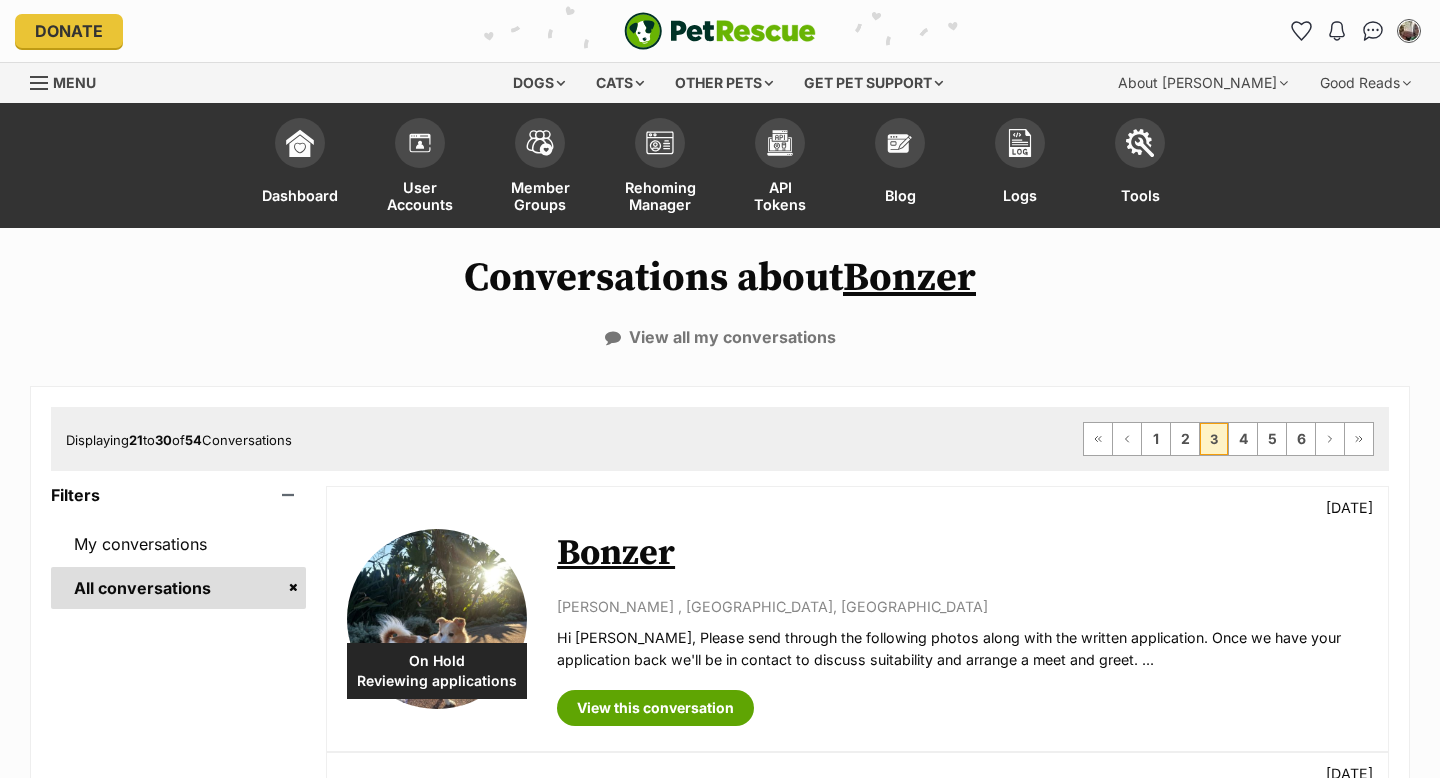 scroll, scrollTop: 0, scrollLeft: 0, axis: both 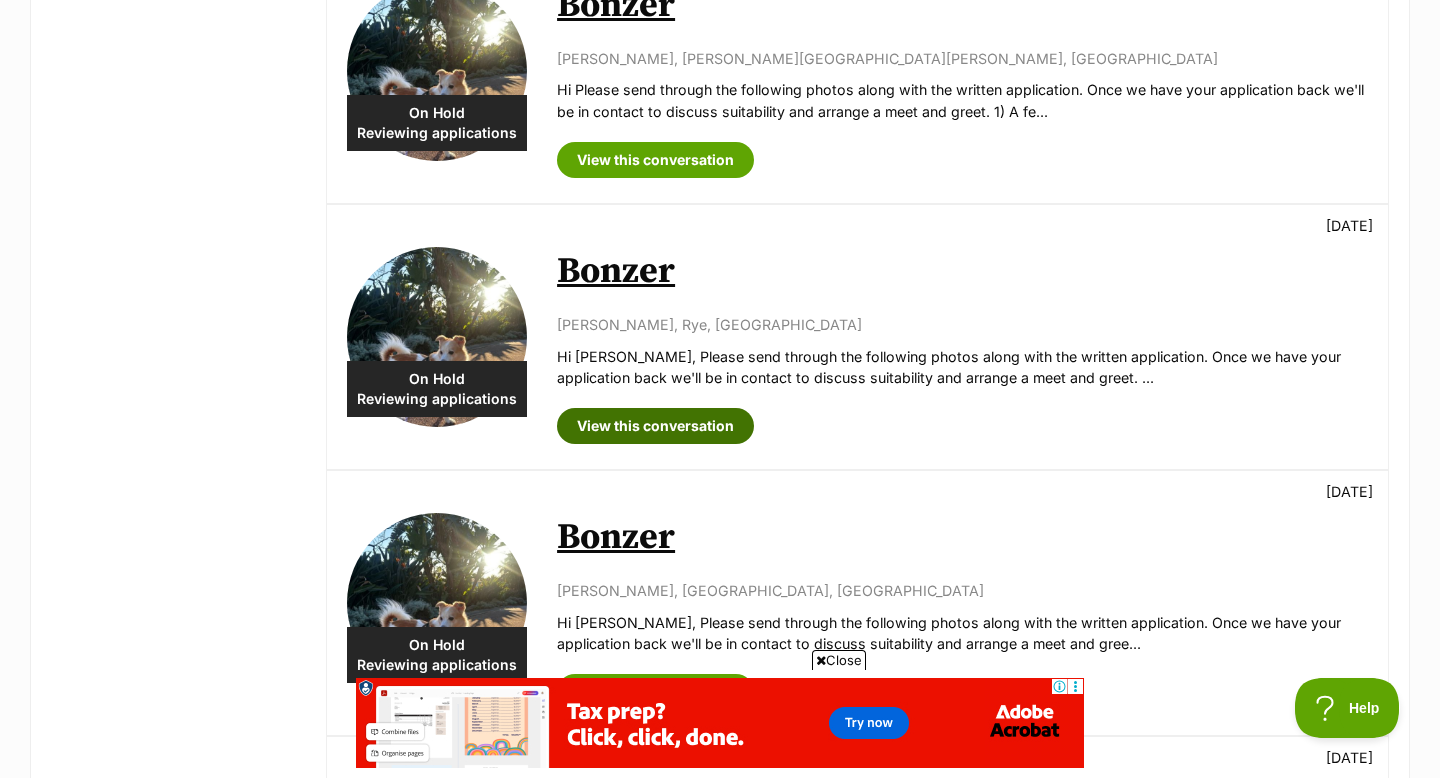 click on "View this conversation" at bounding box center (655, 426) 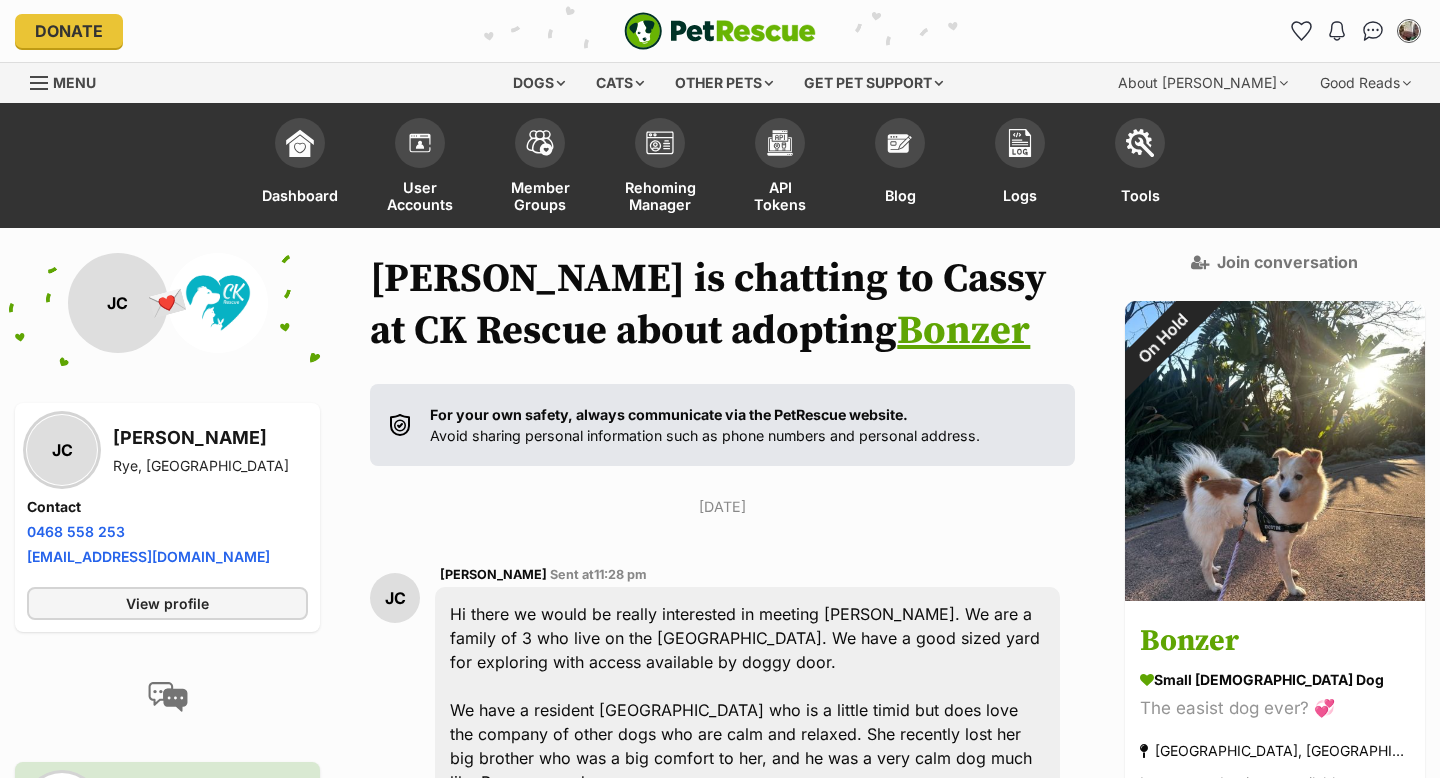 scroll, scrollTop: 0, scrollLeft: 0, axis: both 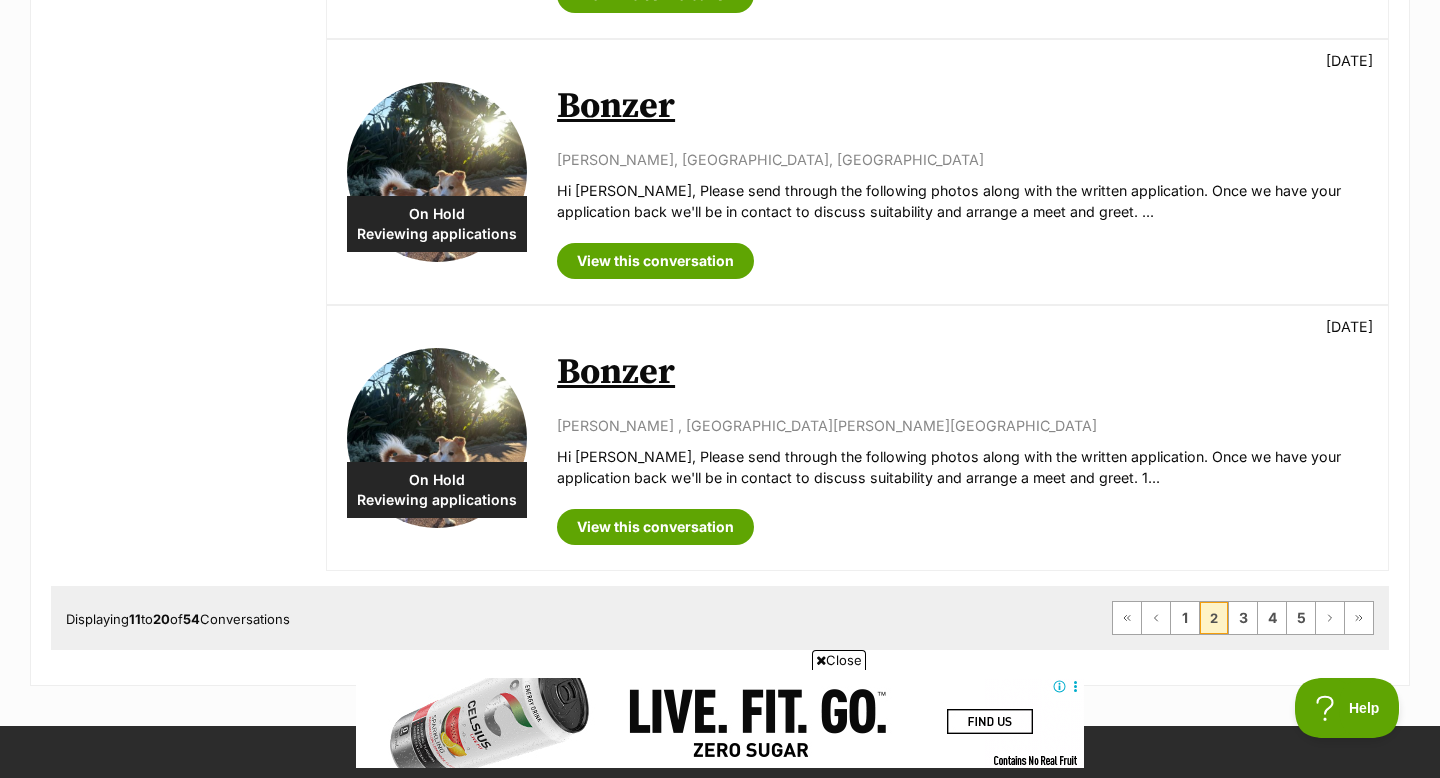 click on "Bonzer" at bounding box center [616, 372] 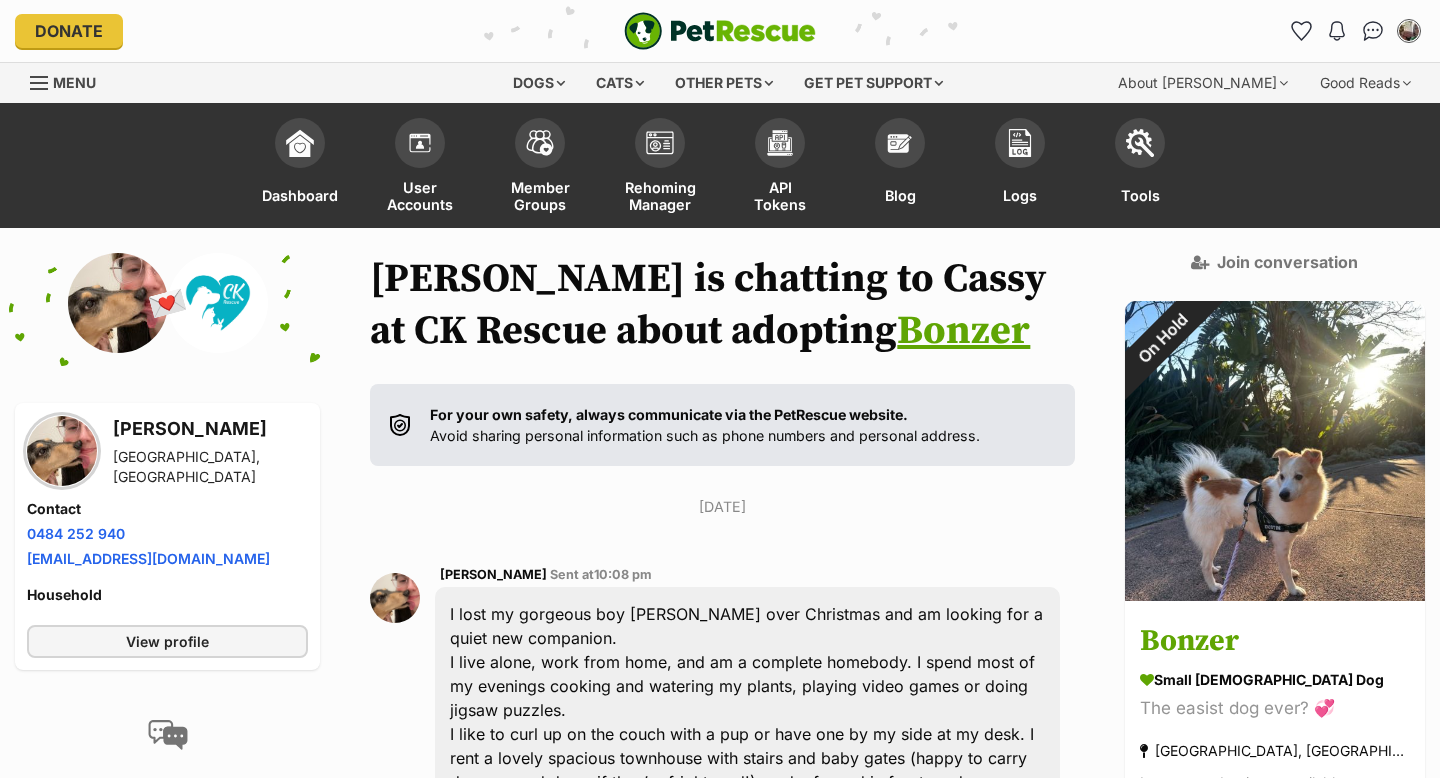 scroll, scrollTop: 0, scrollLeft: 0, axis: both 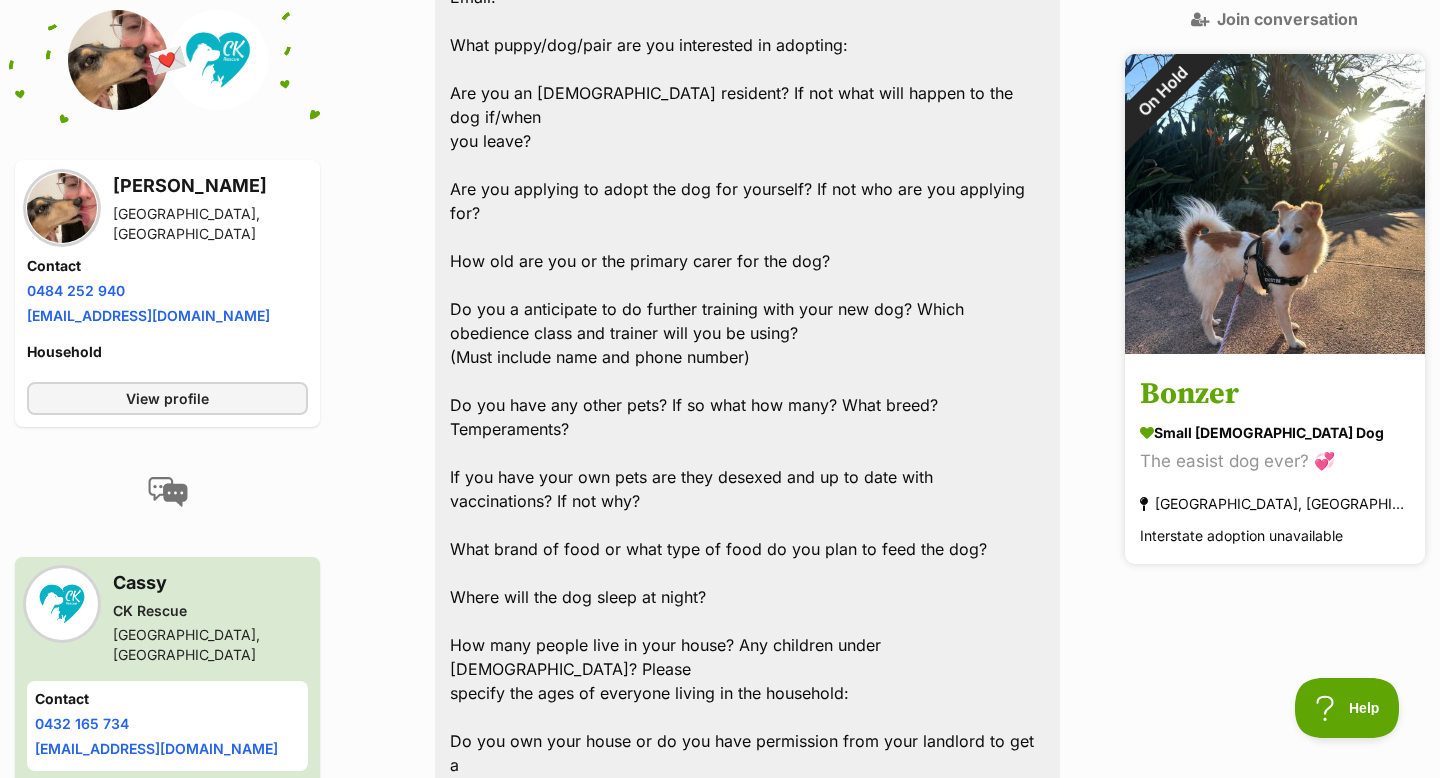 click at bounding box center [1275, 204] 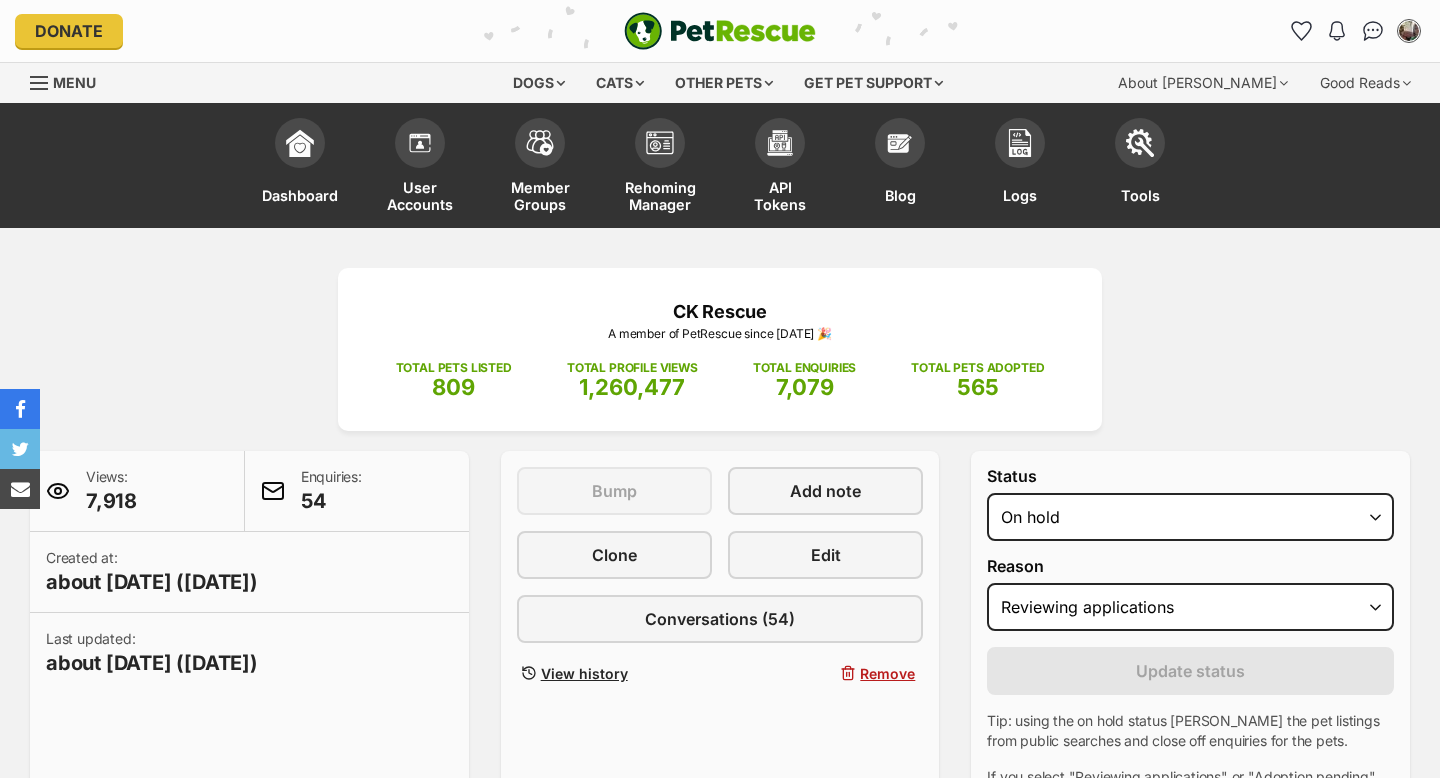 select on "reviewing_applications" 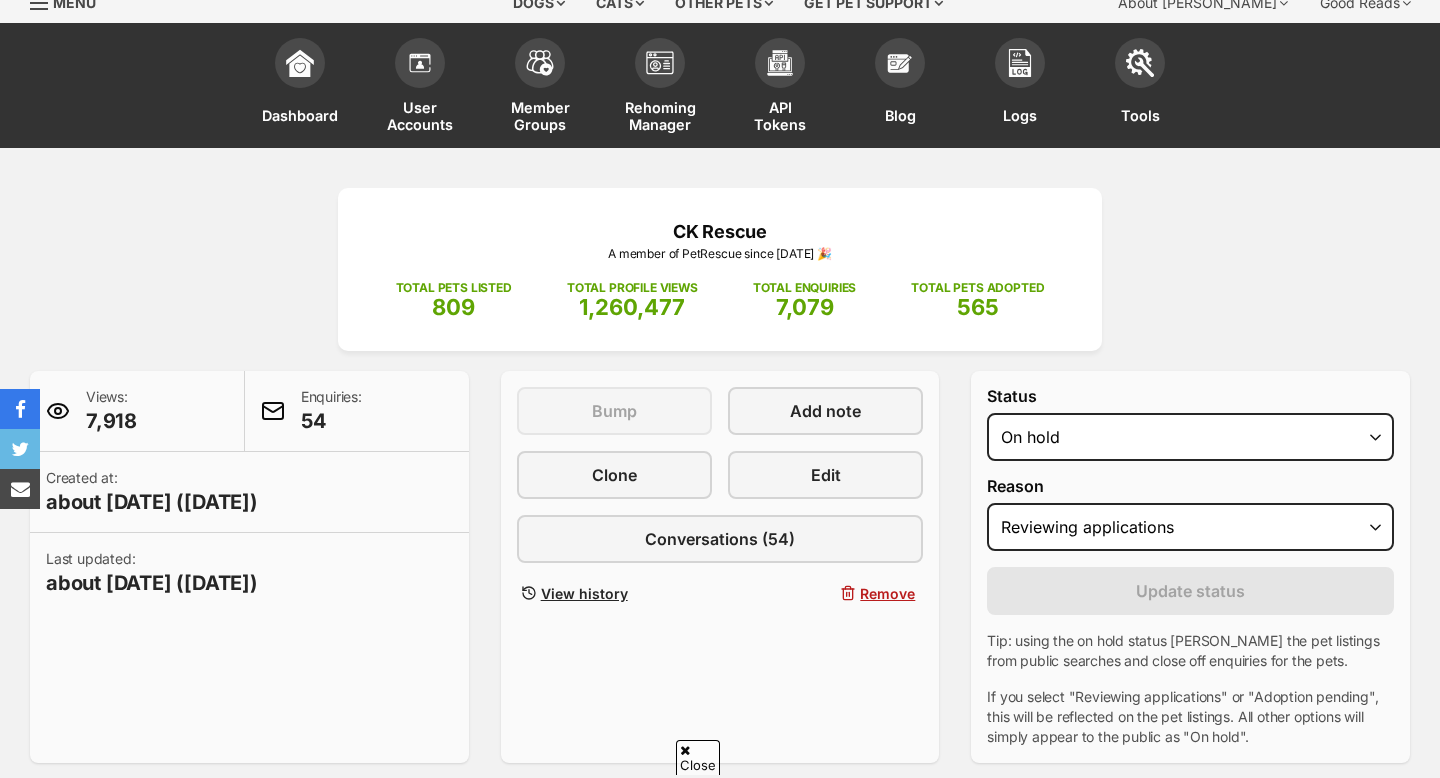 scroll, scrollTop: 160, scrollLeft: 0, axis: vertical 